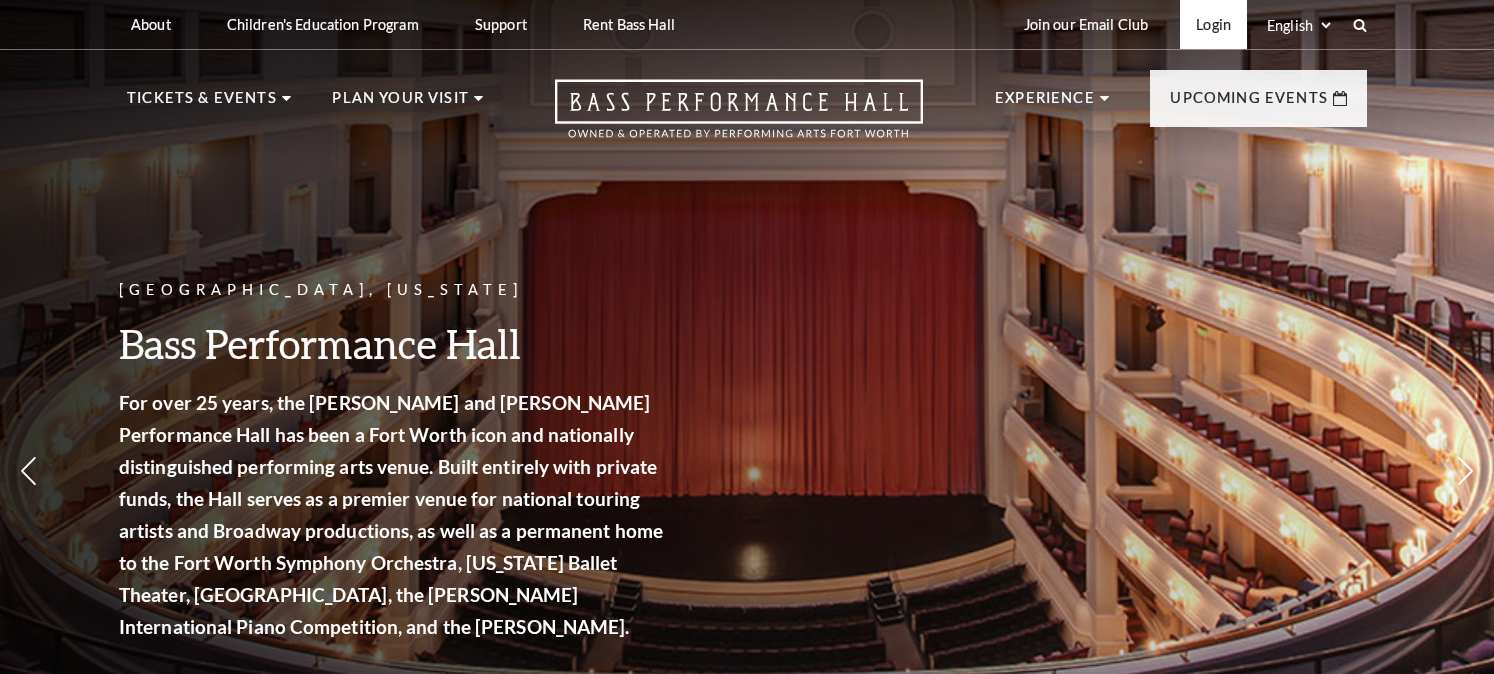 scroll, scrollTop: 0, scrollLeft: 0, axis: both 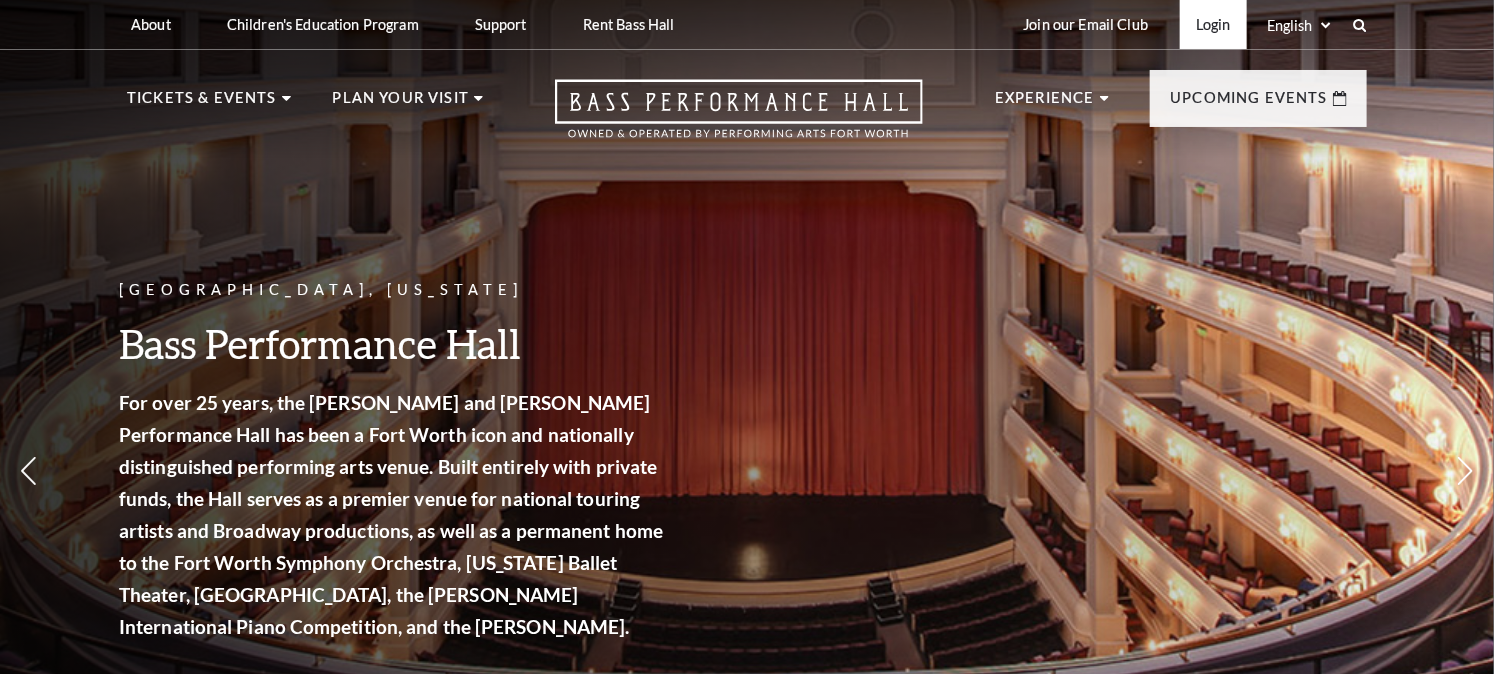 click on "Login" at bounding box center [1213, 24] 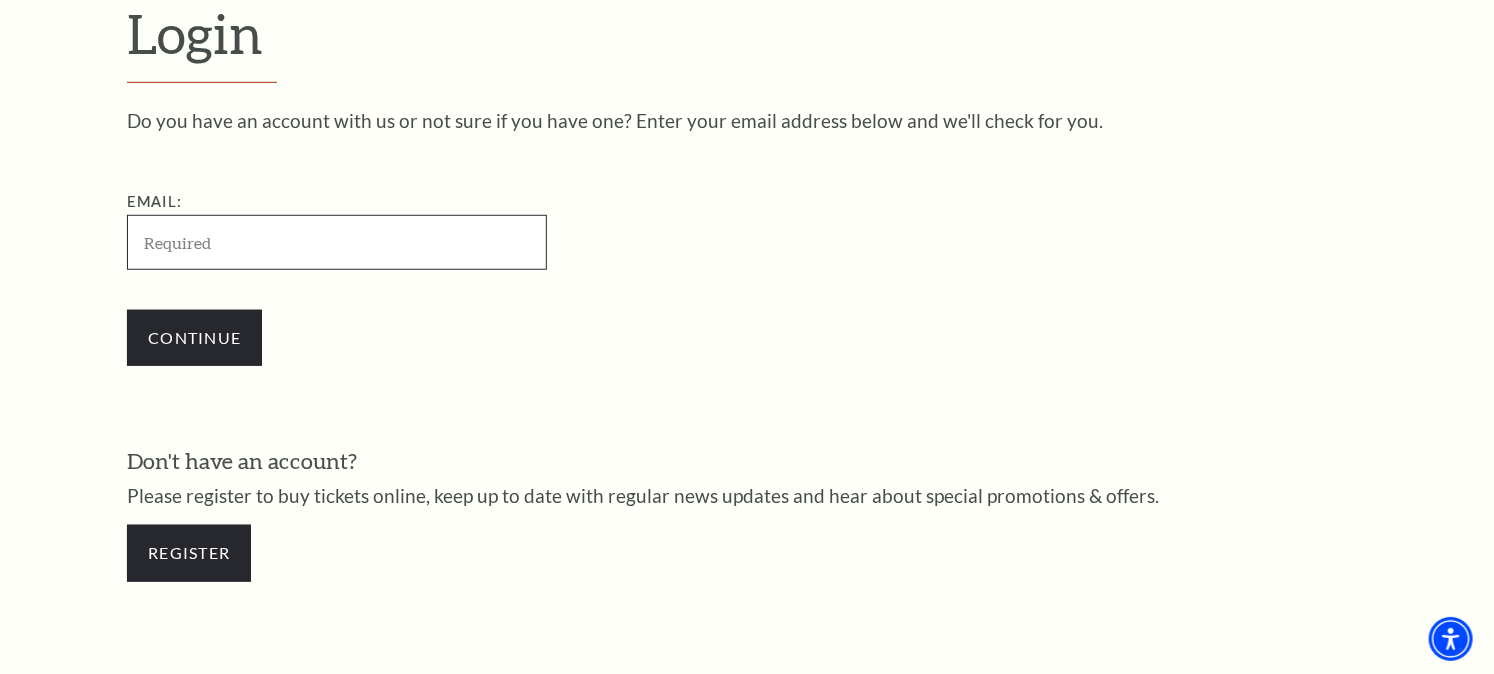 scroll, scrollTop: 586, scrollLeft: 0, axis: vertical 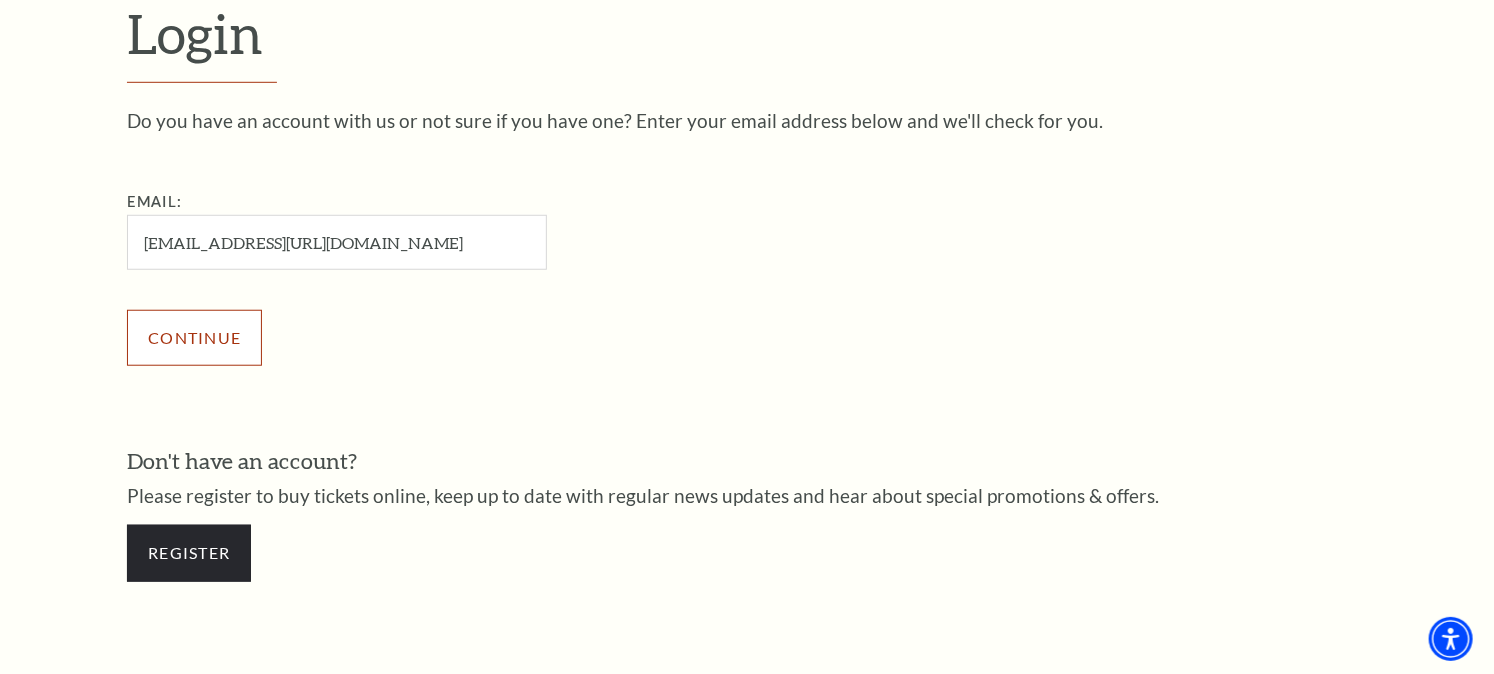 click on "Continue" at bounding box center (437, 338) 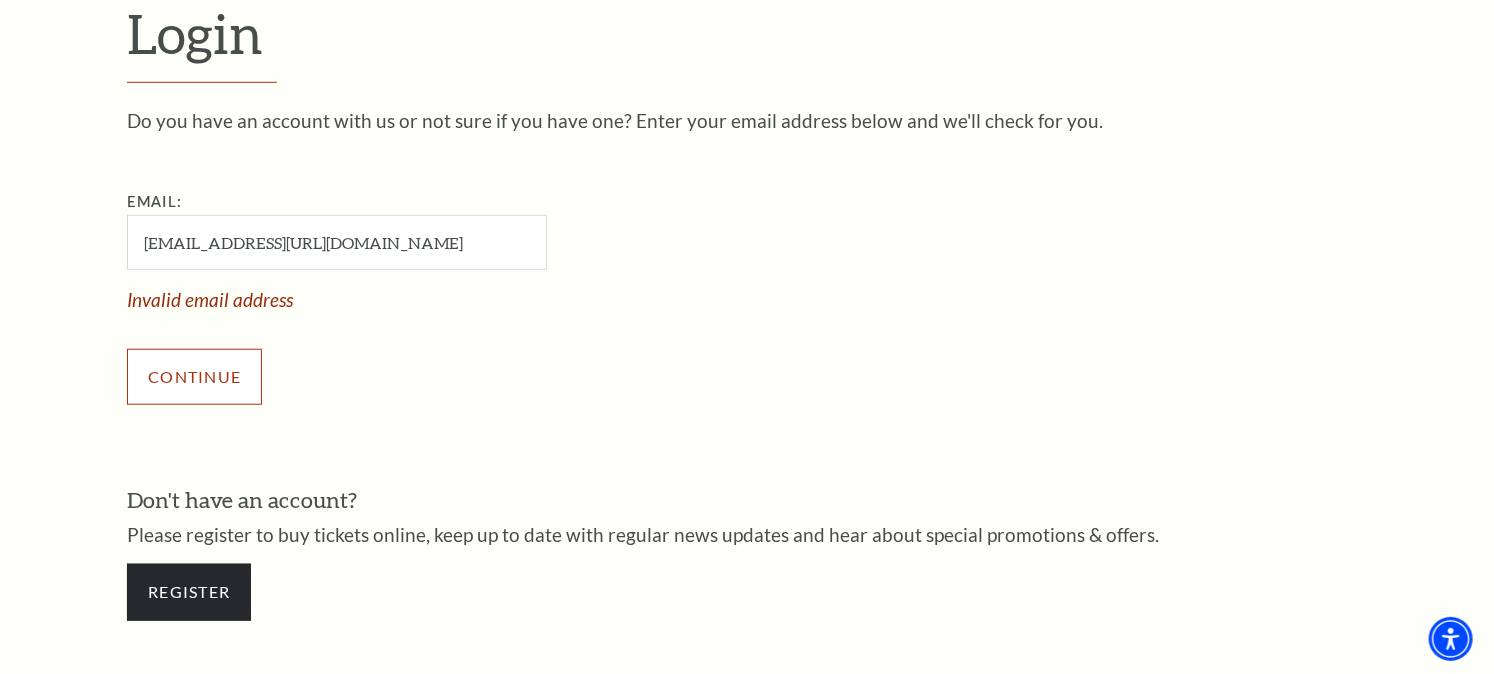 click on "Continue" at bounding box center (194, 377) 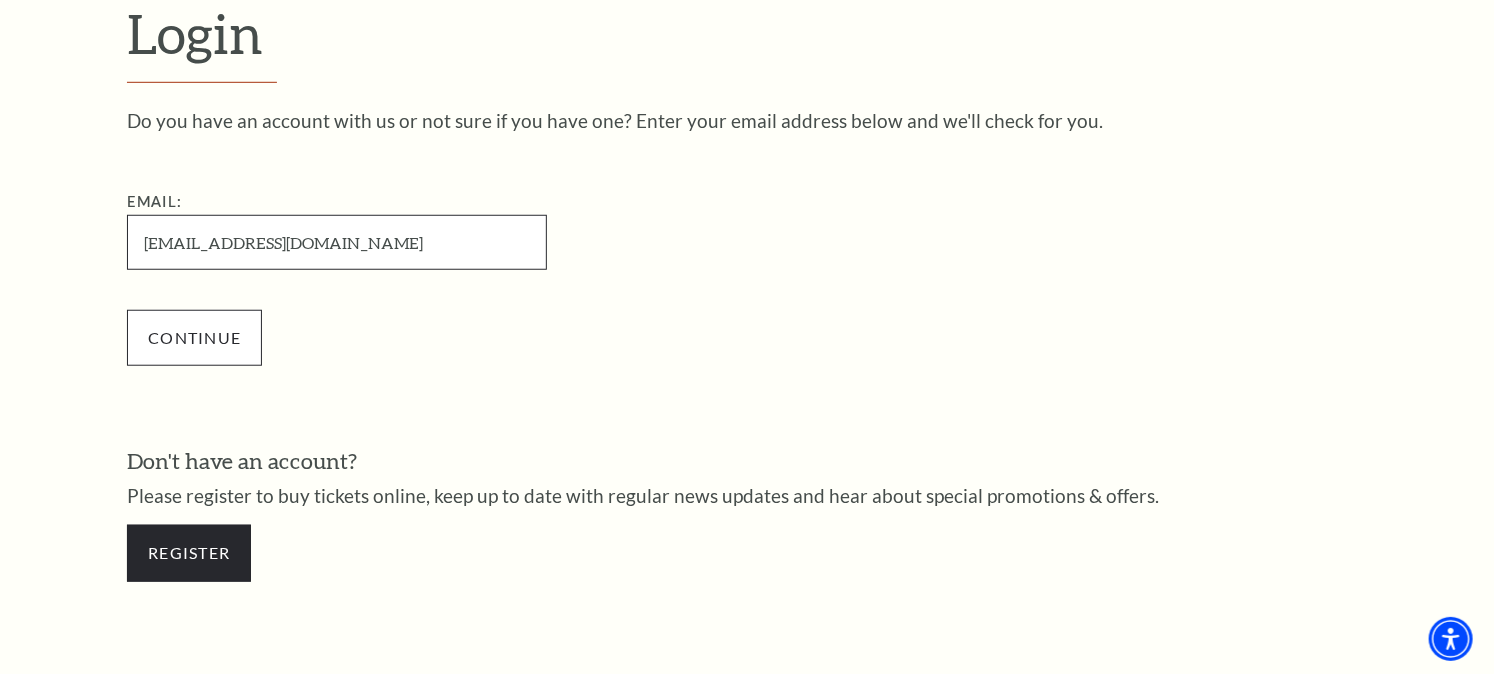 type on "kennethbirdman1321@gmail.com" 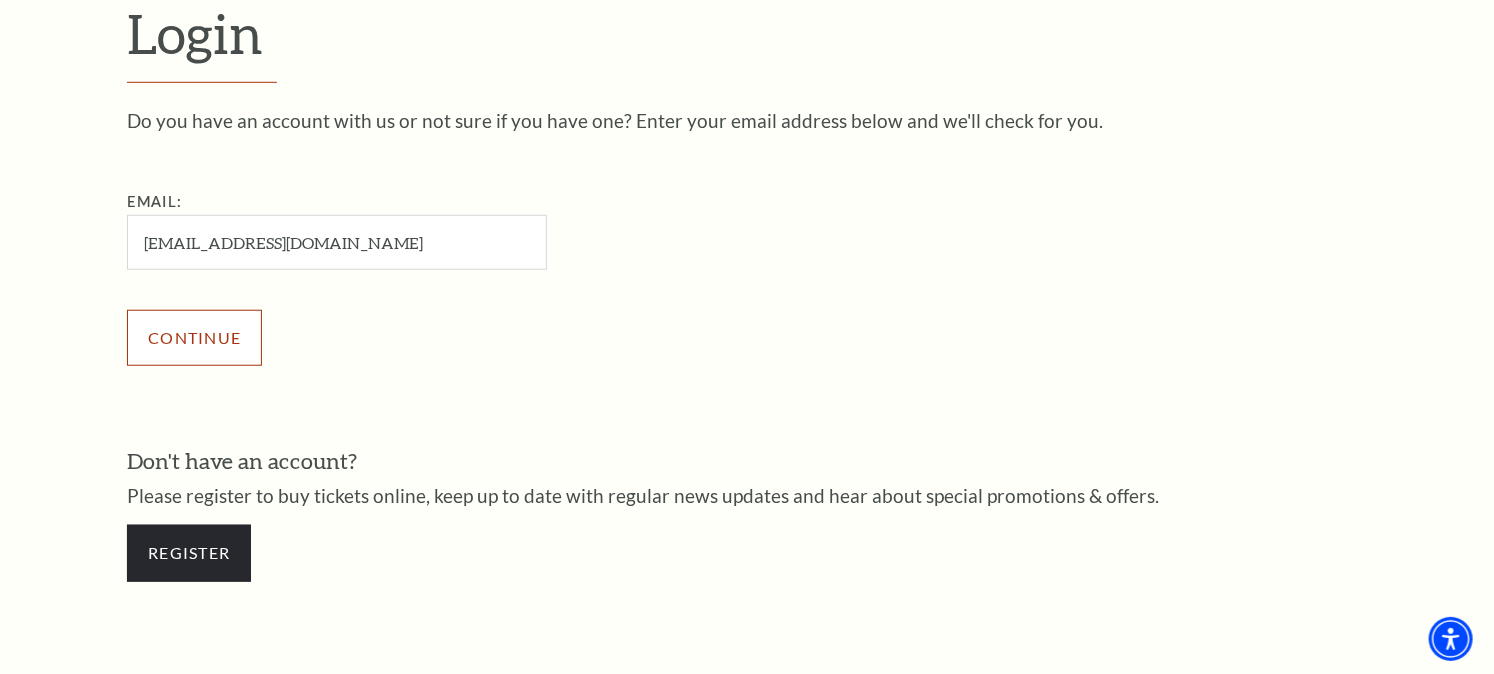 click on "Continue" at bounding box center (194, 338) 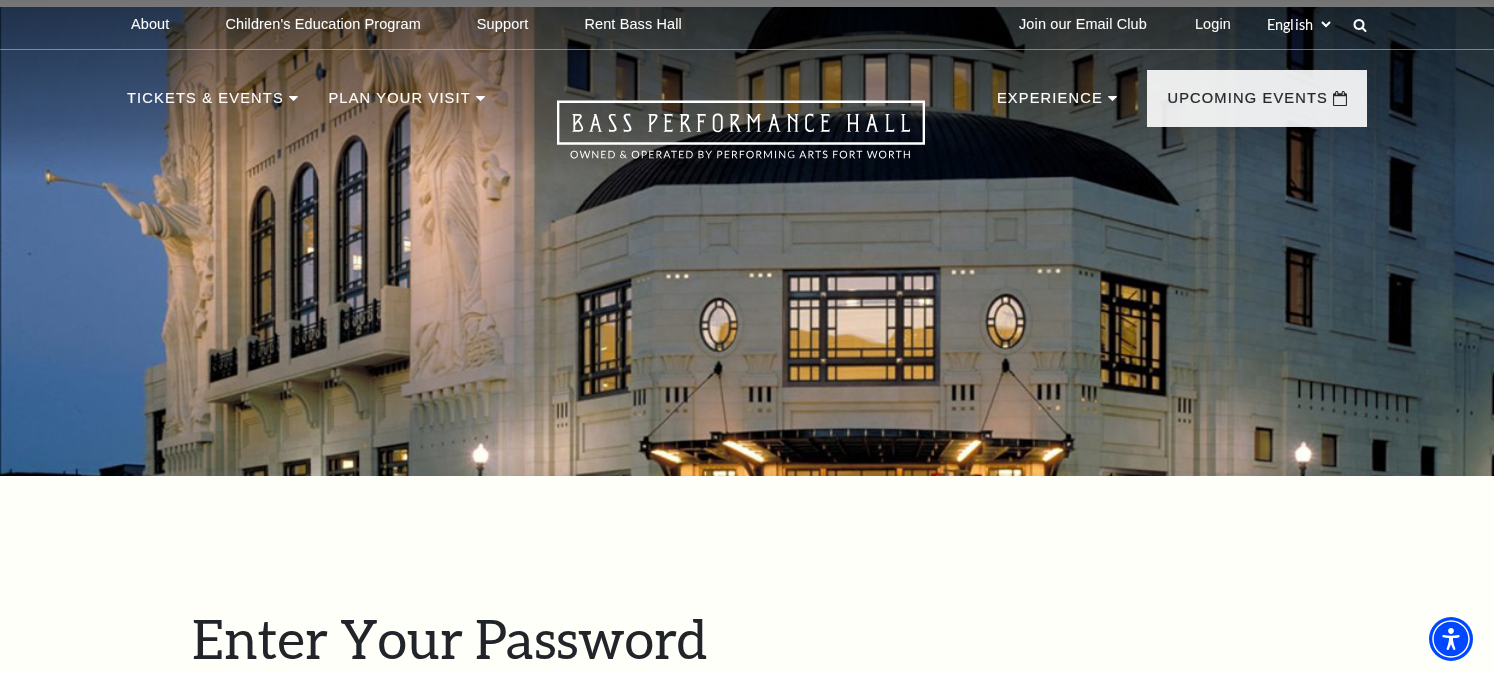 scroll, scrollTop: 605, scrollLeft: 0, axis: vertical 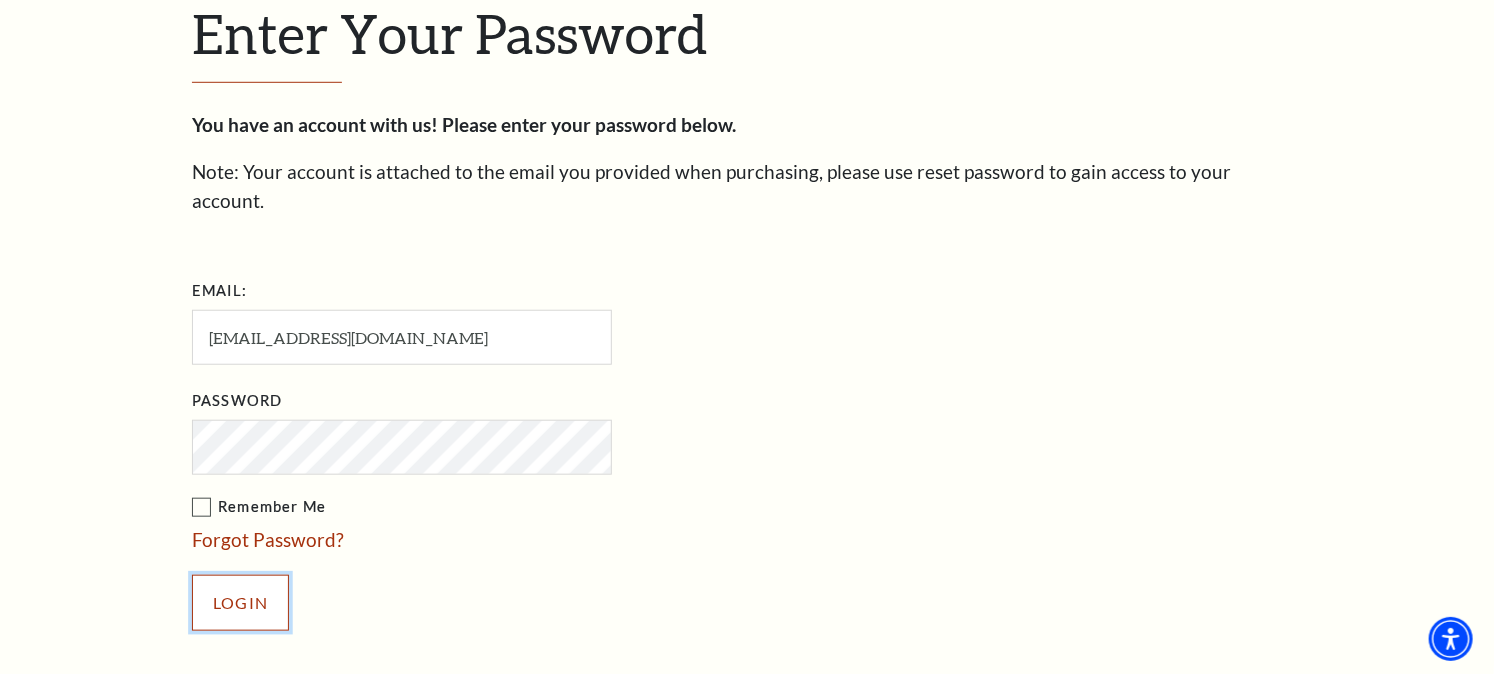 click on "Login" at bounding box center (240, 603) 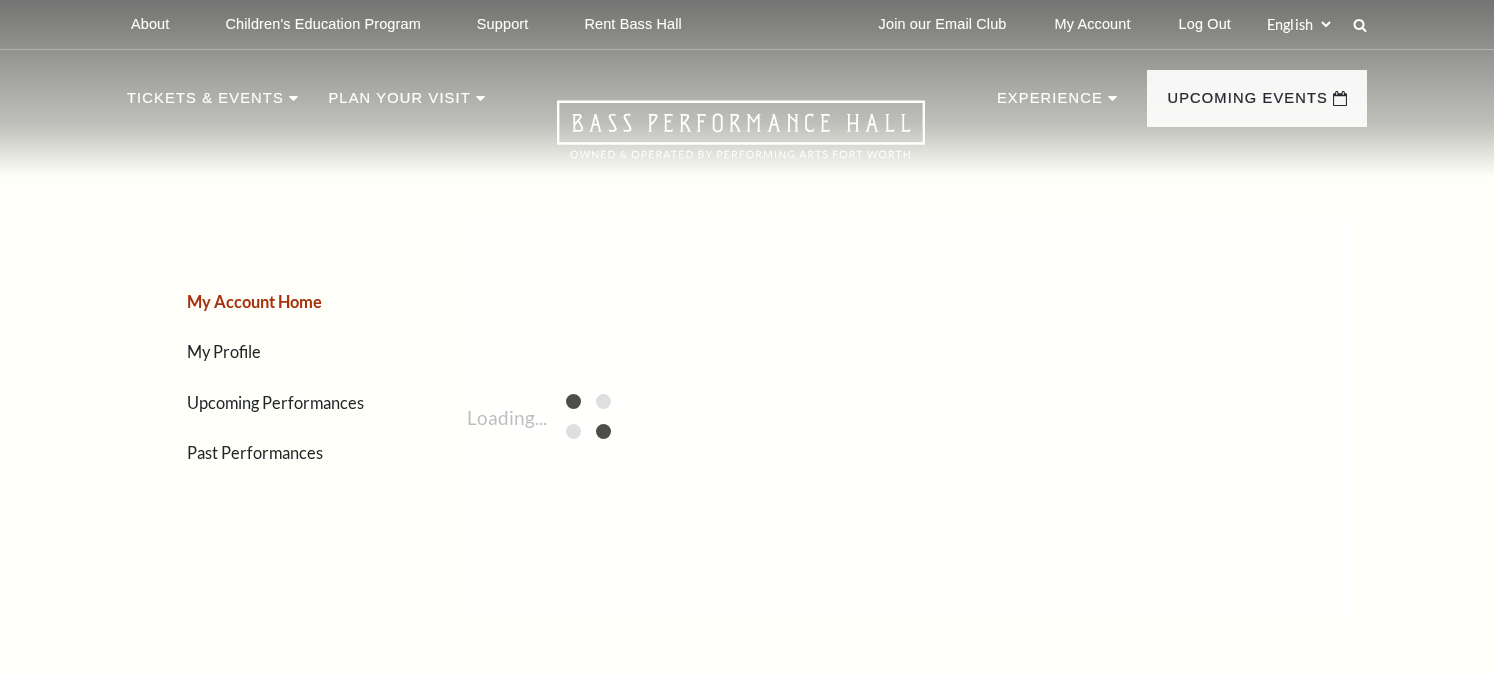 scroll, scrollTop: 0, scrollLeft: 0, axis: both 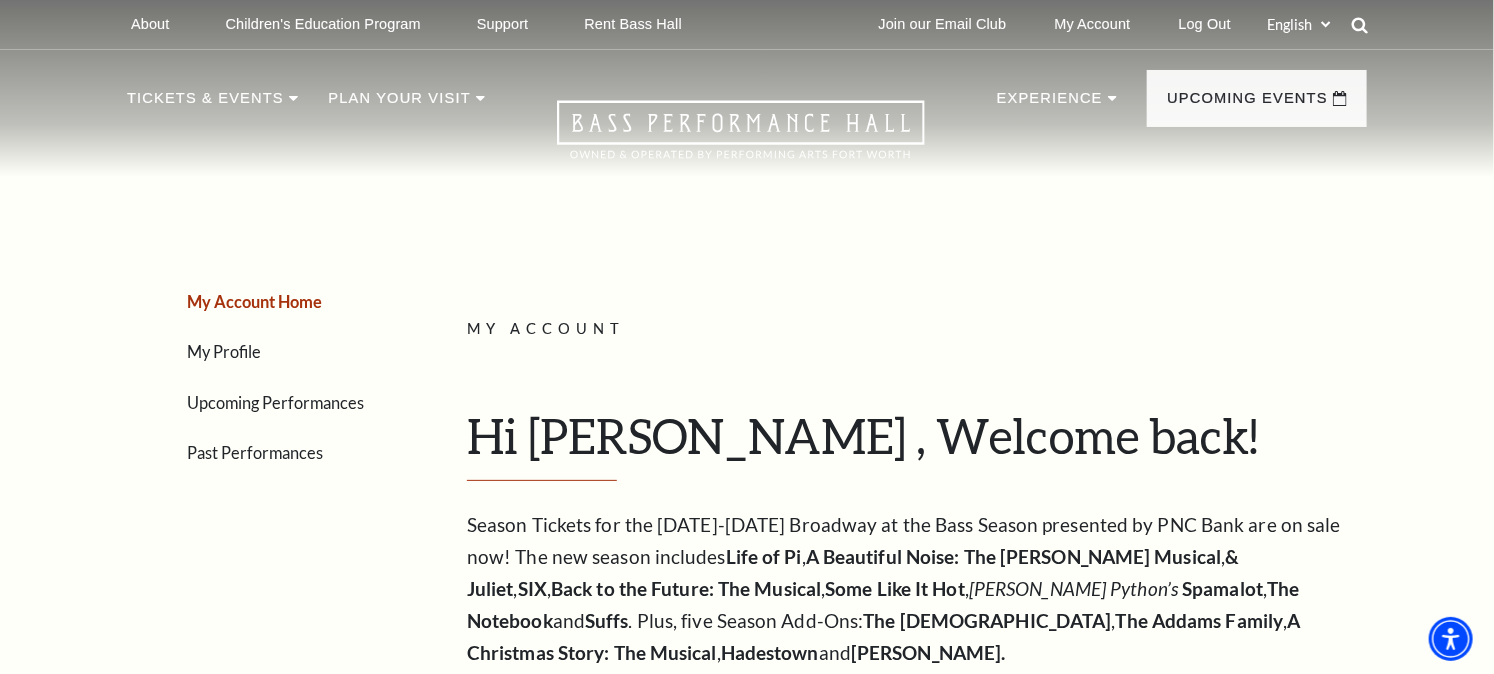 click 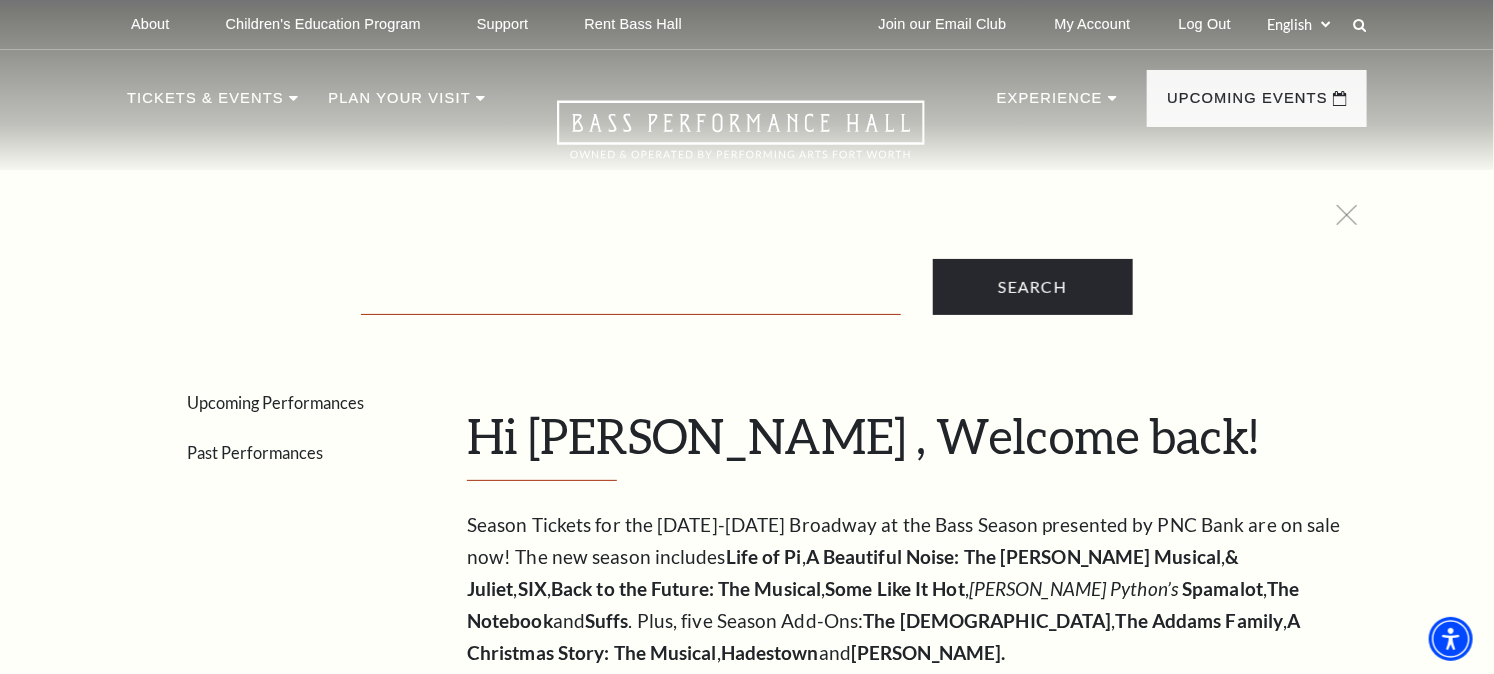 click at bounding box center (631, 294) 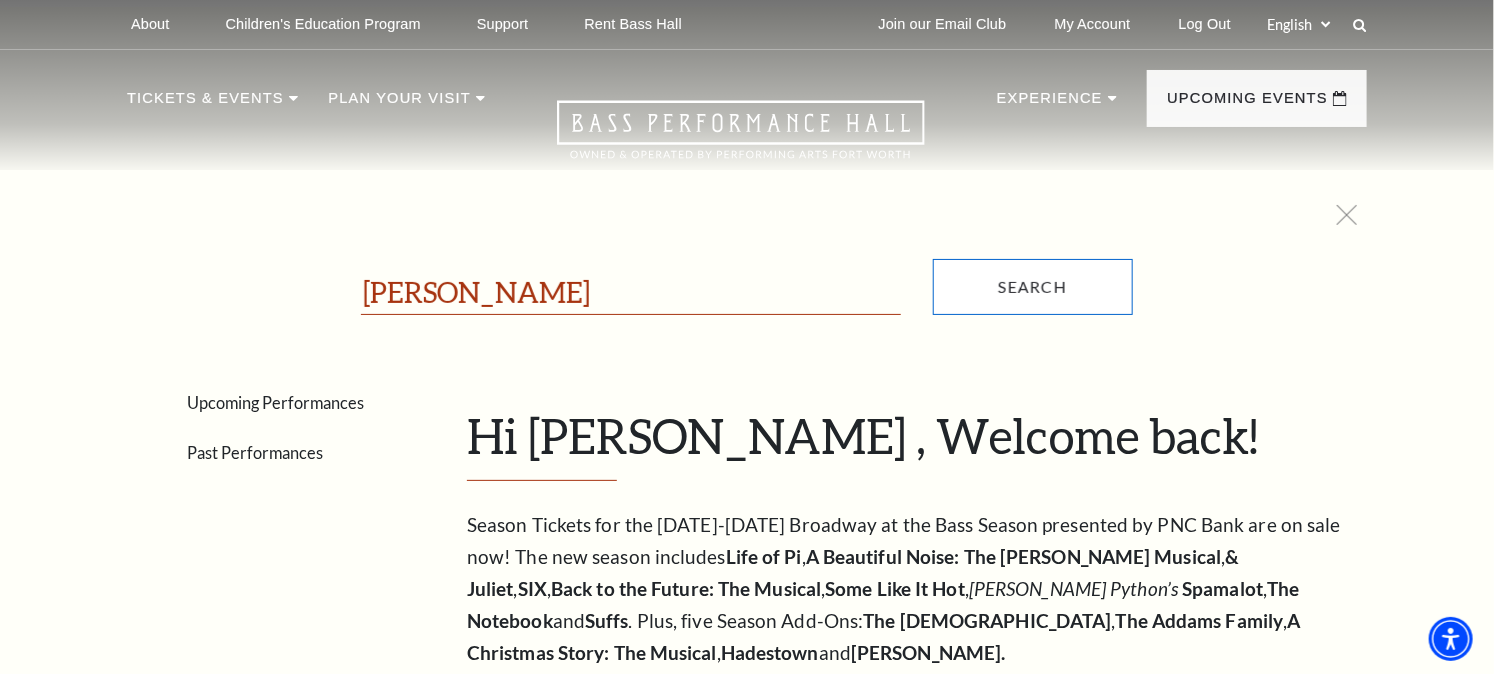 type on "[PERSON_NAME]" 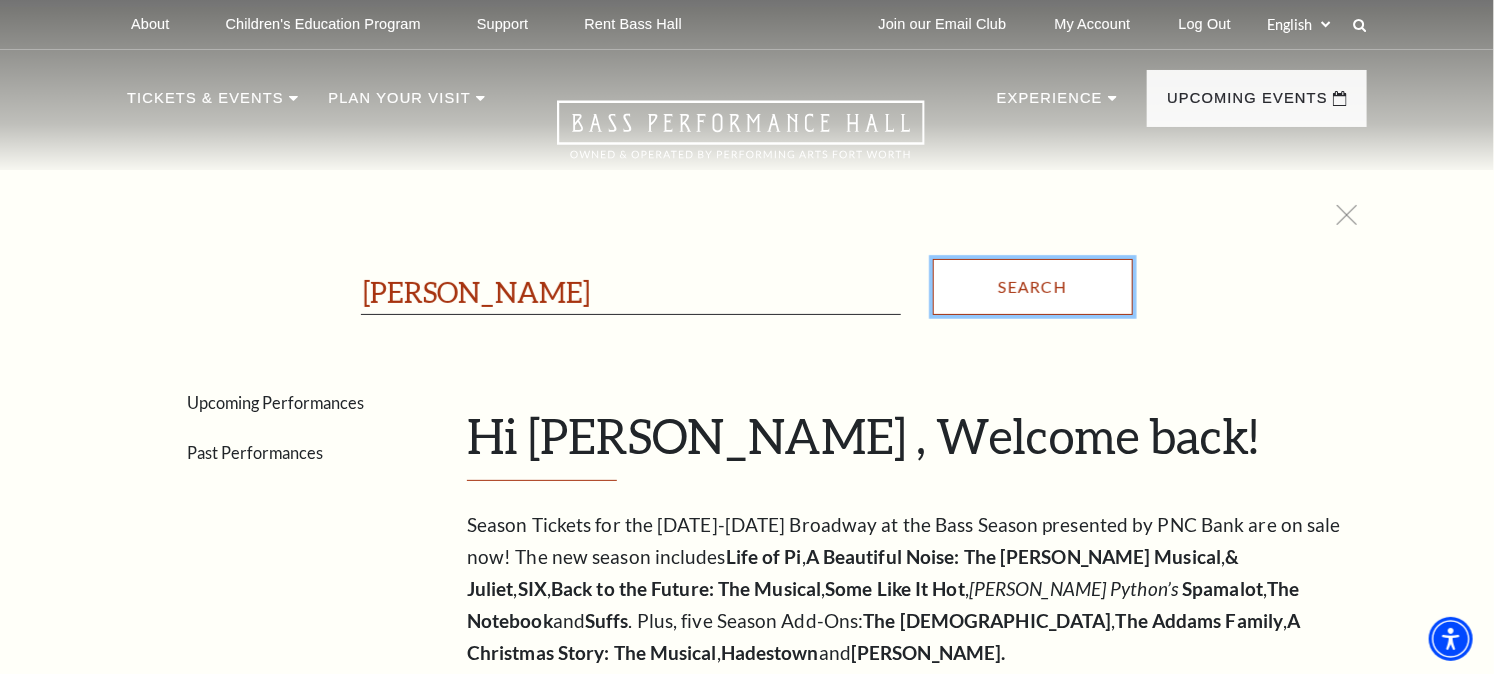 click on "Search" at bounding box center [1033, 287] 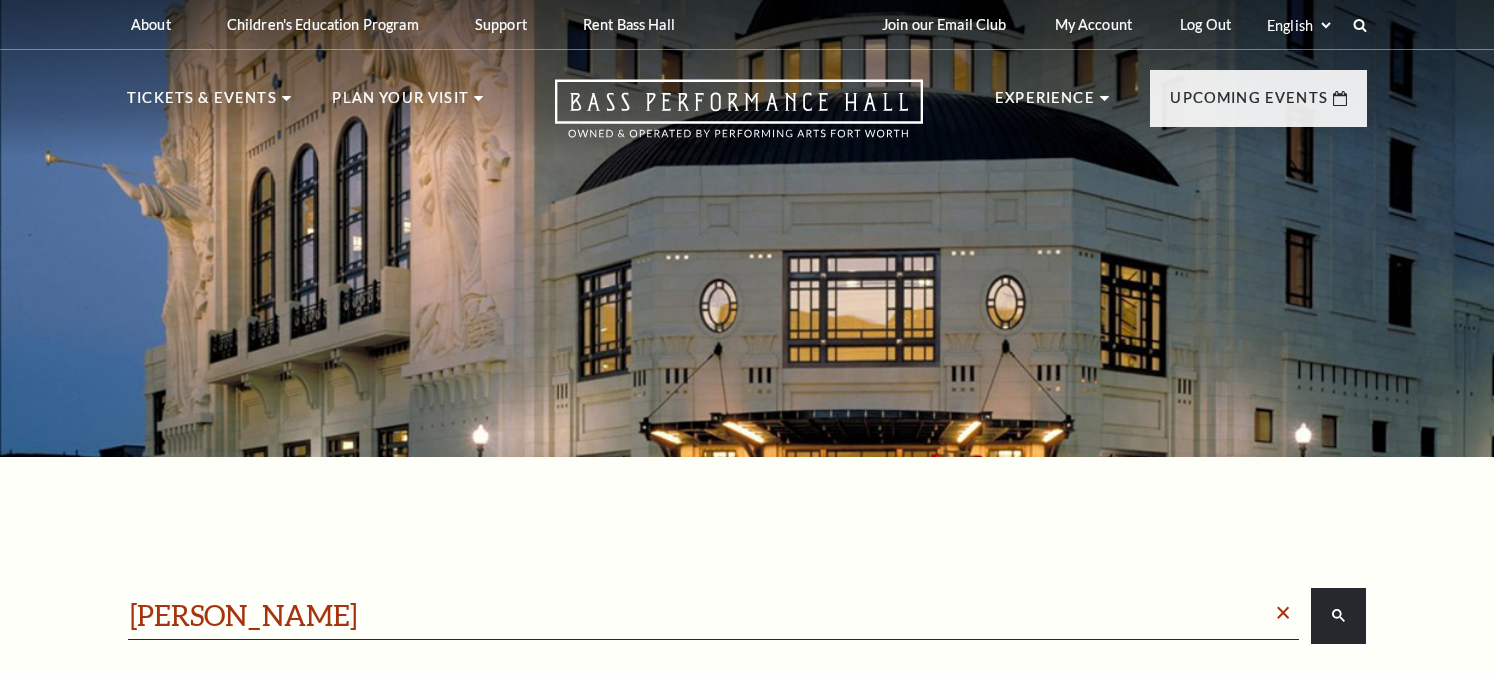 scroll, scrollTop: 0, scrollLeft: 0, axis: both 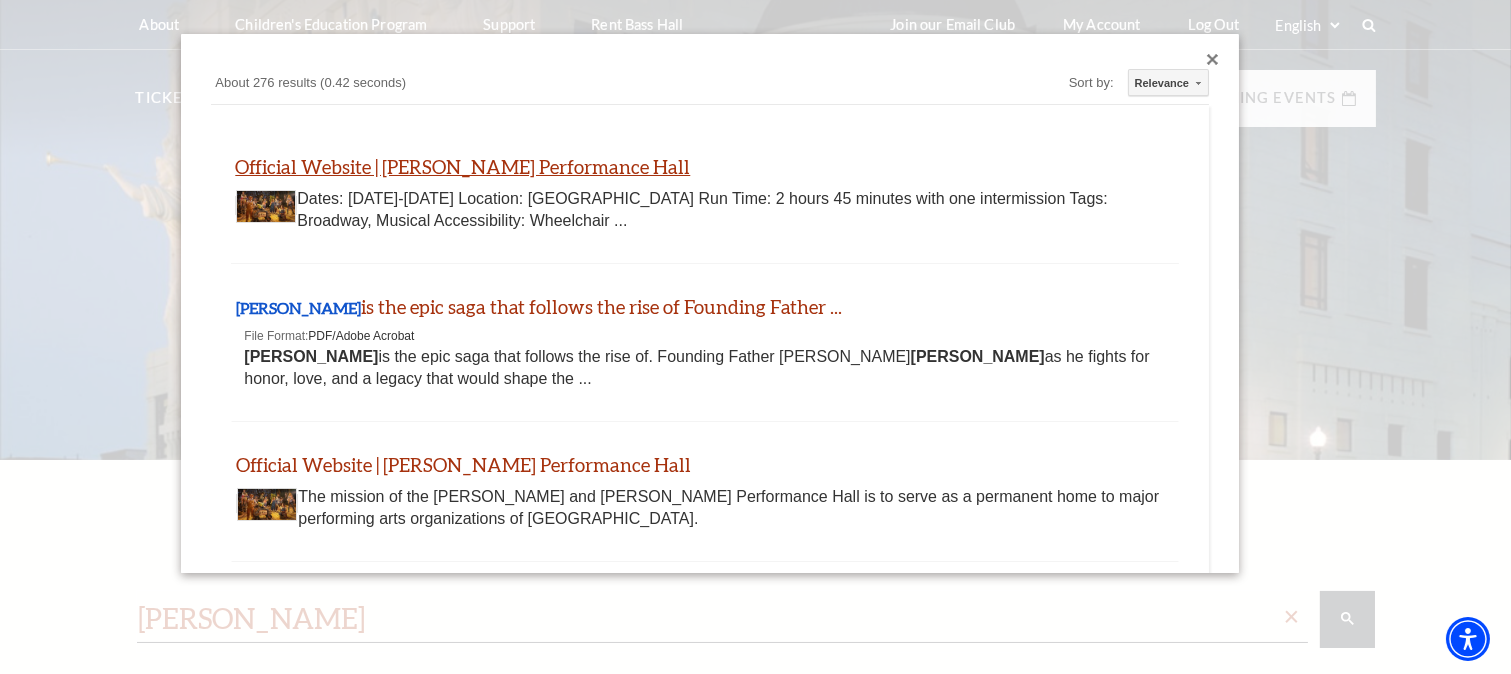 click on "Official Website | [PERSON_NAME] Performance Hall" at bounding box center [462, 166] 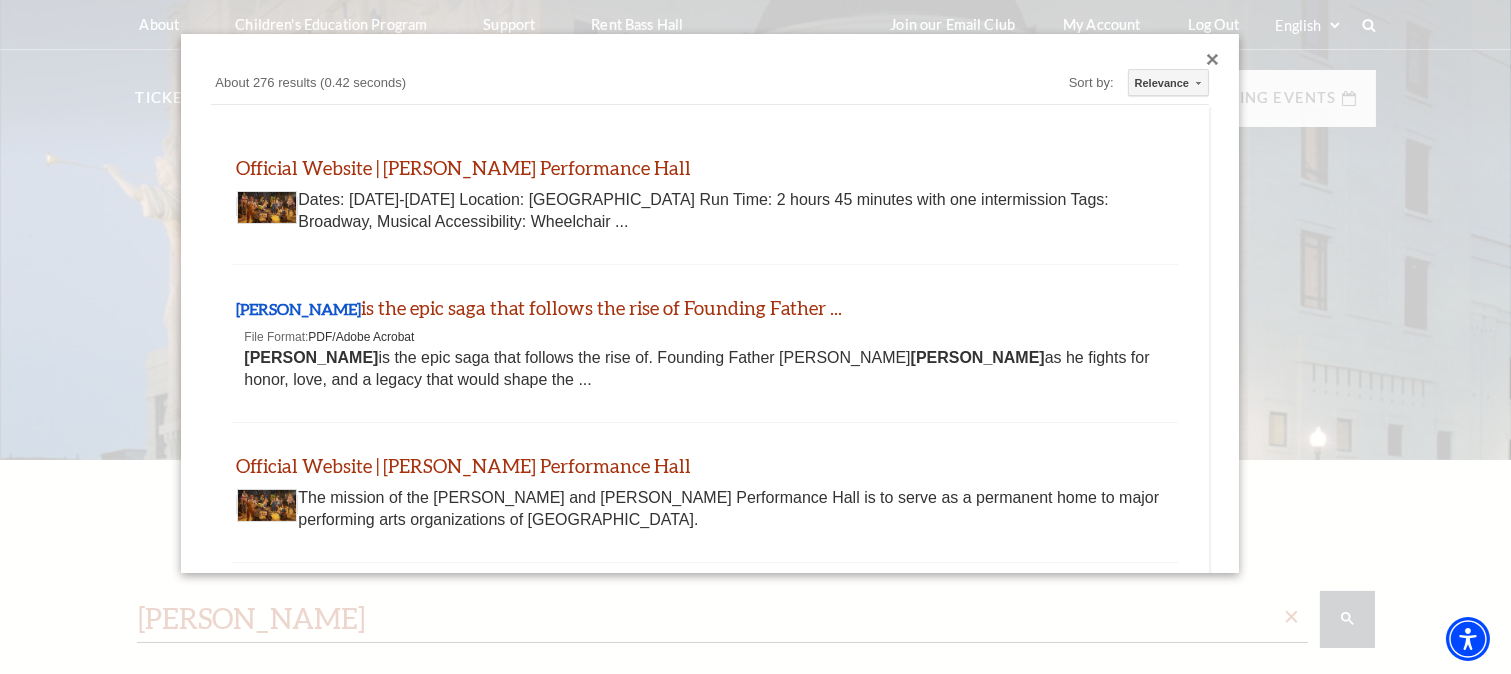 click at bounding box center (1213, 60) 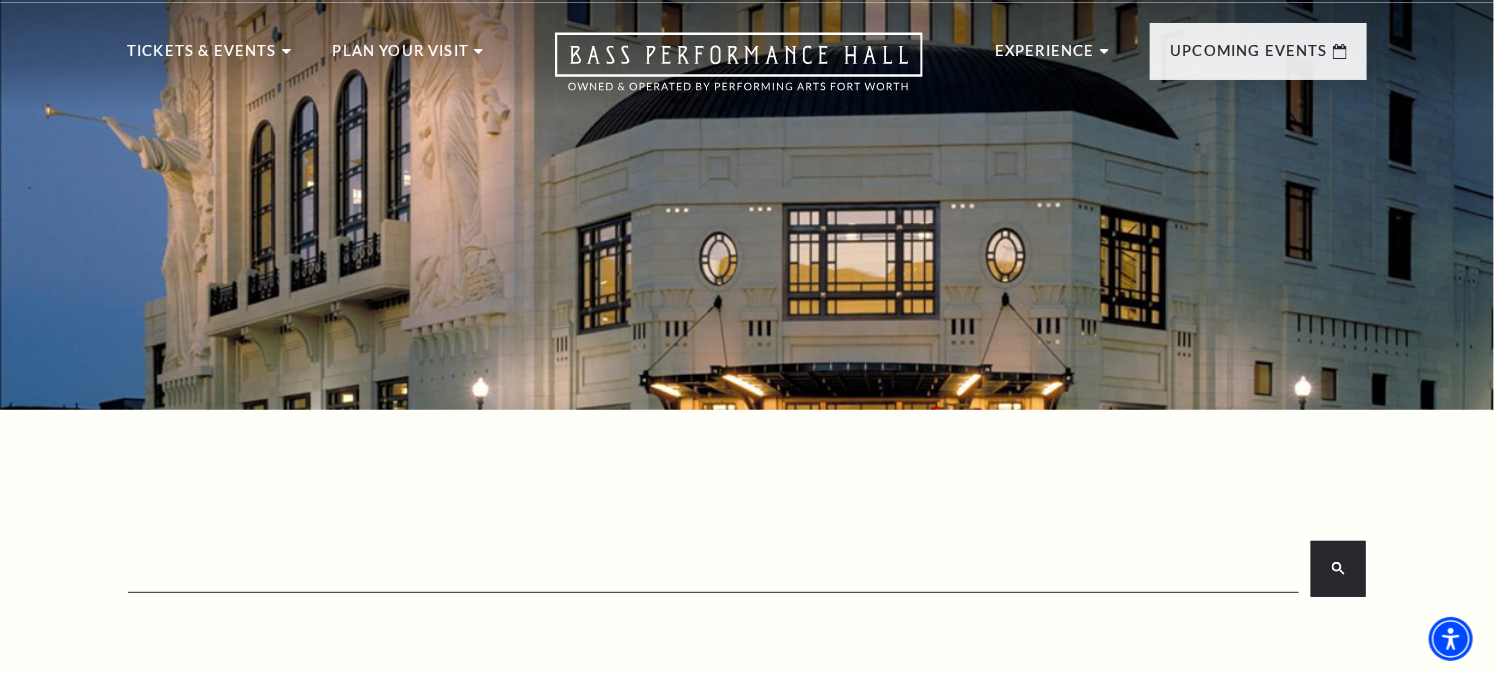 scroll, scrollTop: 50, scrollLeft: 0, axis: vertical 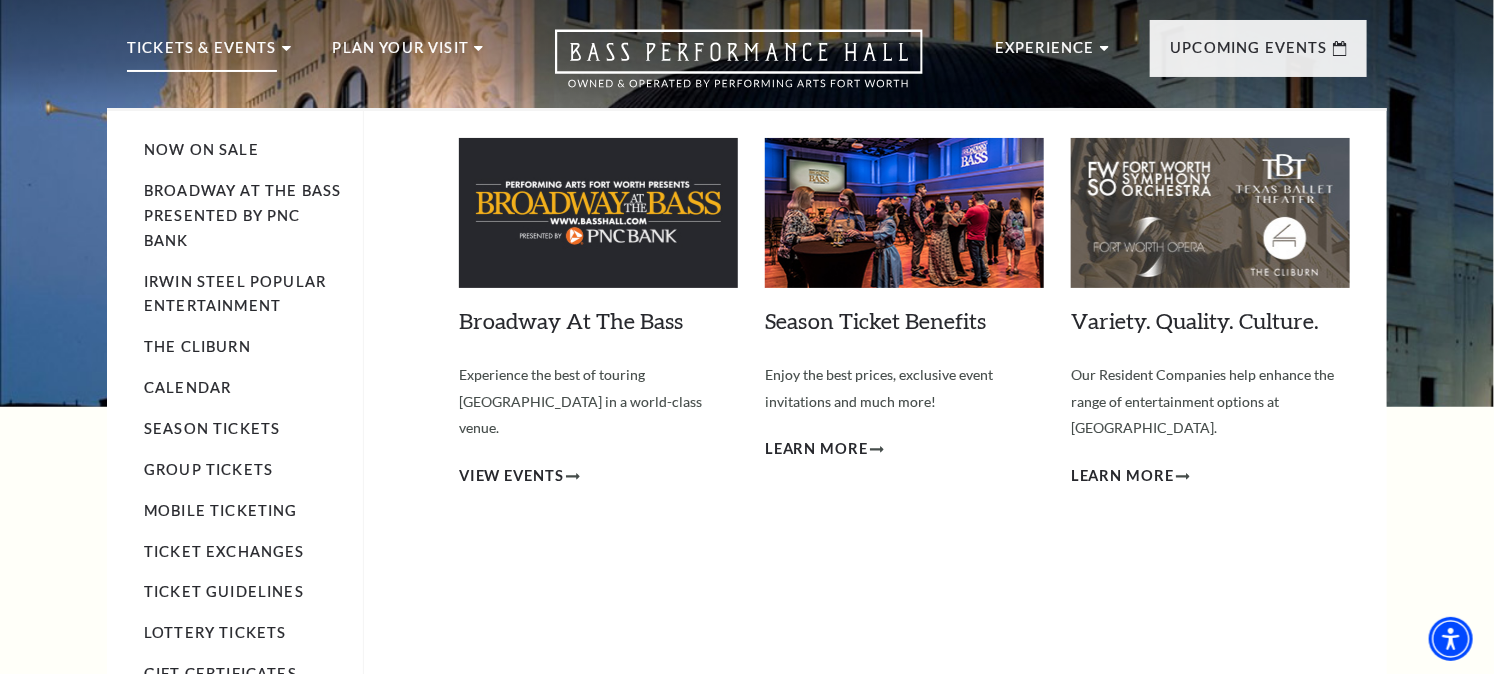 click on "Tickets & Events" at bounding box center [202, 54] 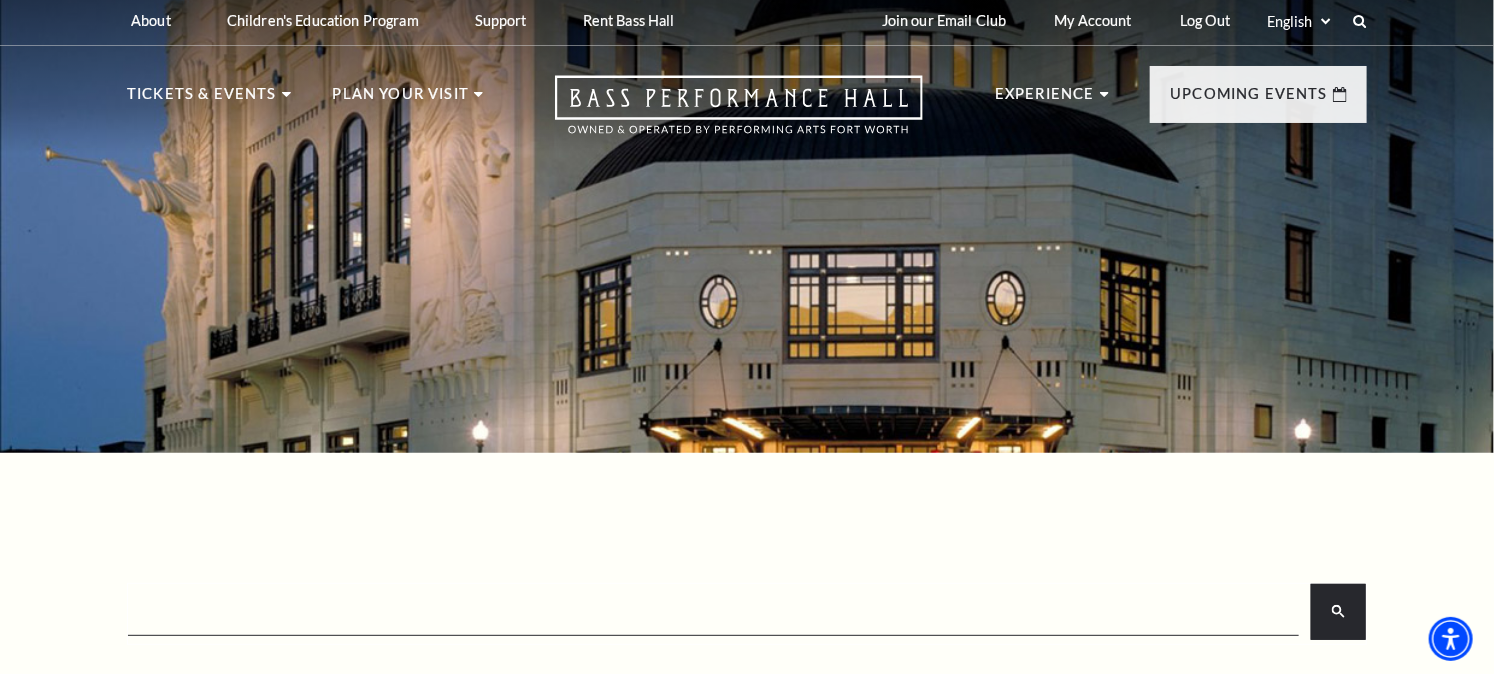 scroll, scrollTop: 0, scrollLeft: 0, axis: both 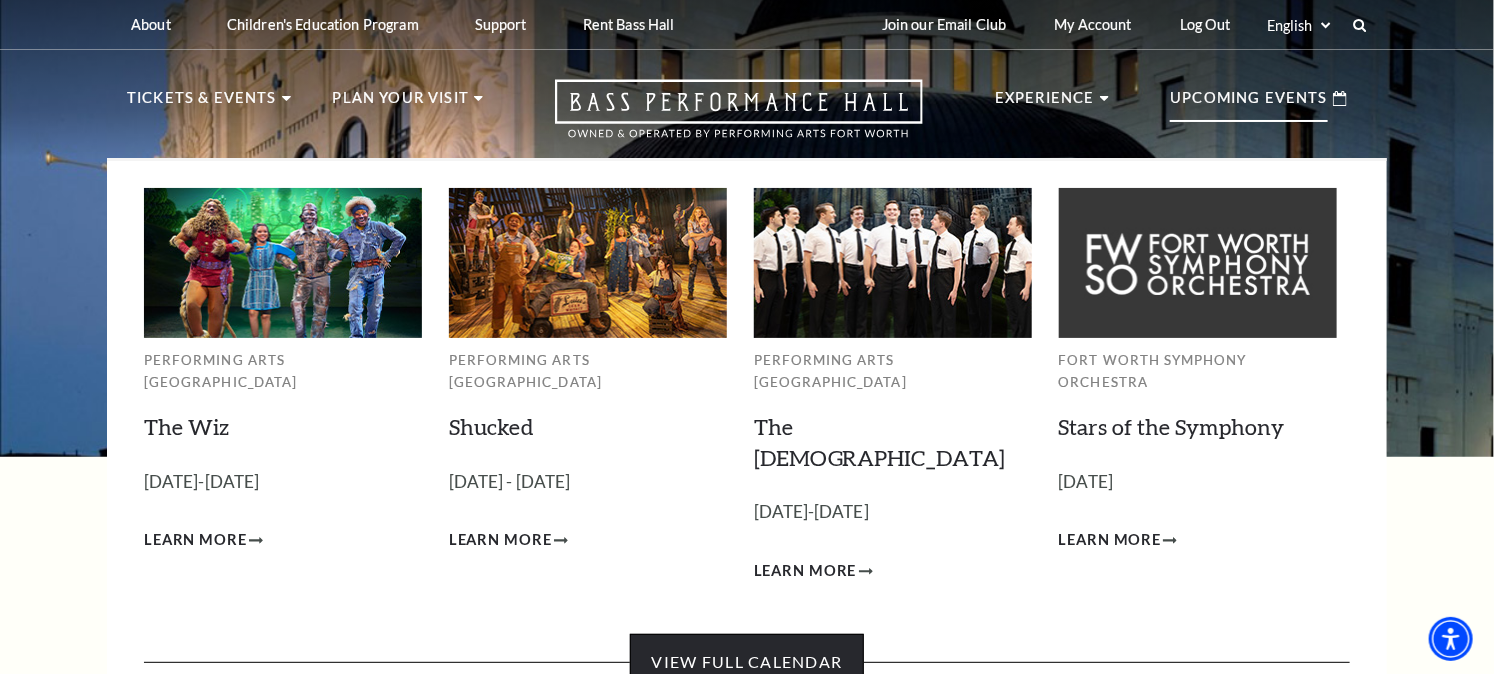 click on "View Full Calendar" at bounding box center [746, 662] 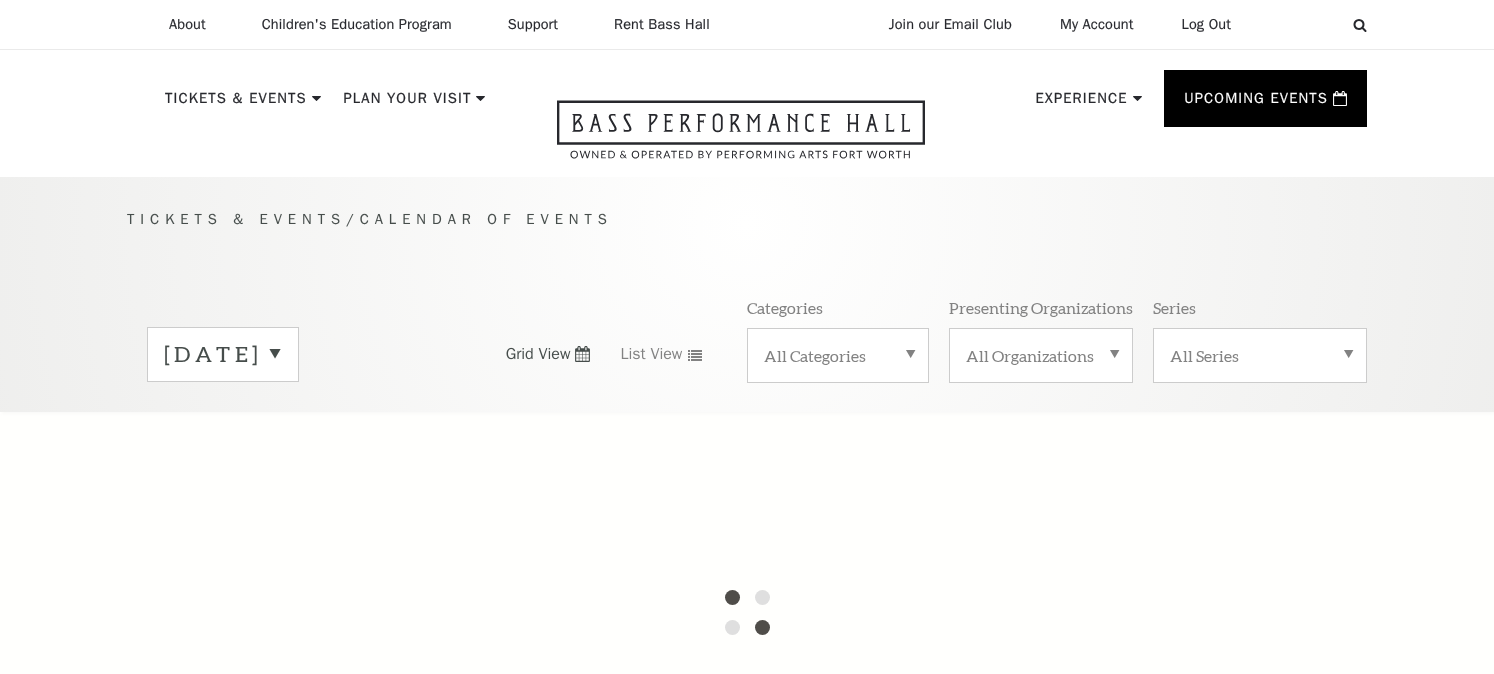 scroll, scrollTop: 0, scrollLeft: 0, axis: both 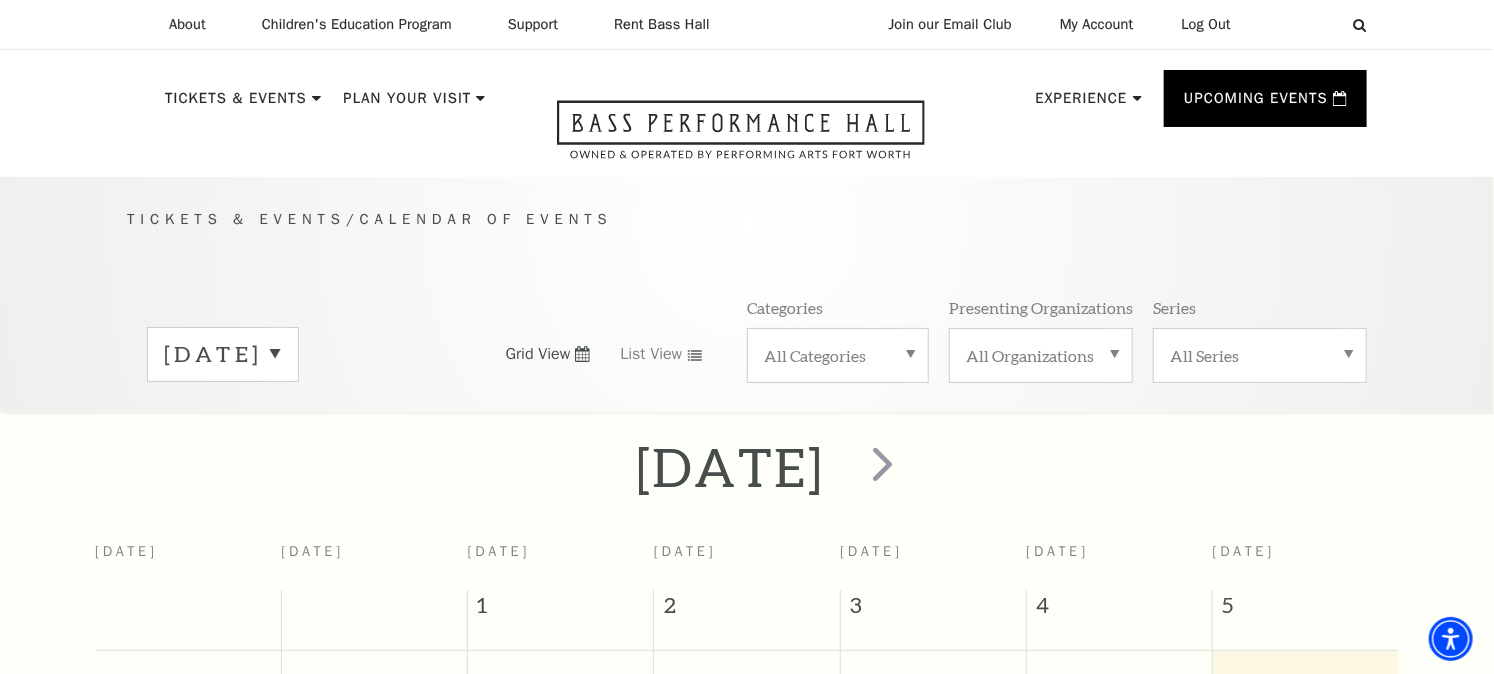drag, startPoint x: 1510, startPoint y: 214, endPoint x: 1510, endPoint y: 132, distance: 82 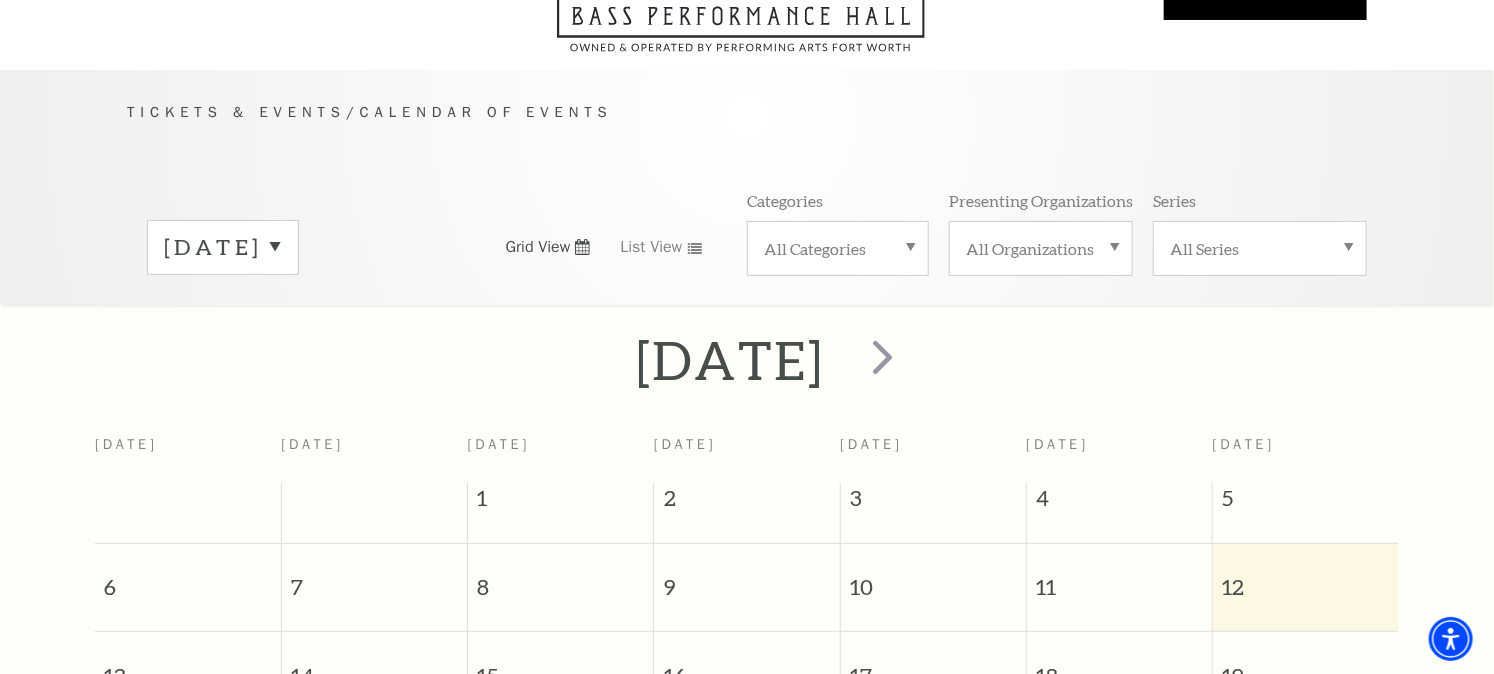 scroll, scrollTop: 144, scrollLeft: 0, axis: vertical 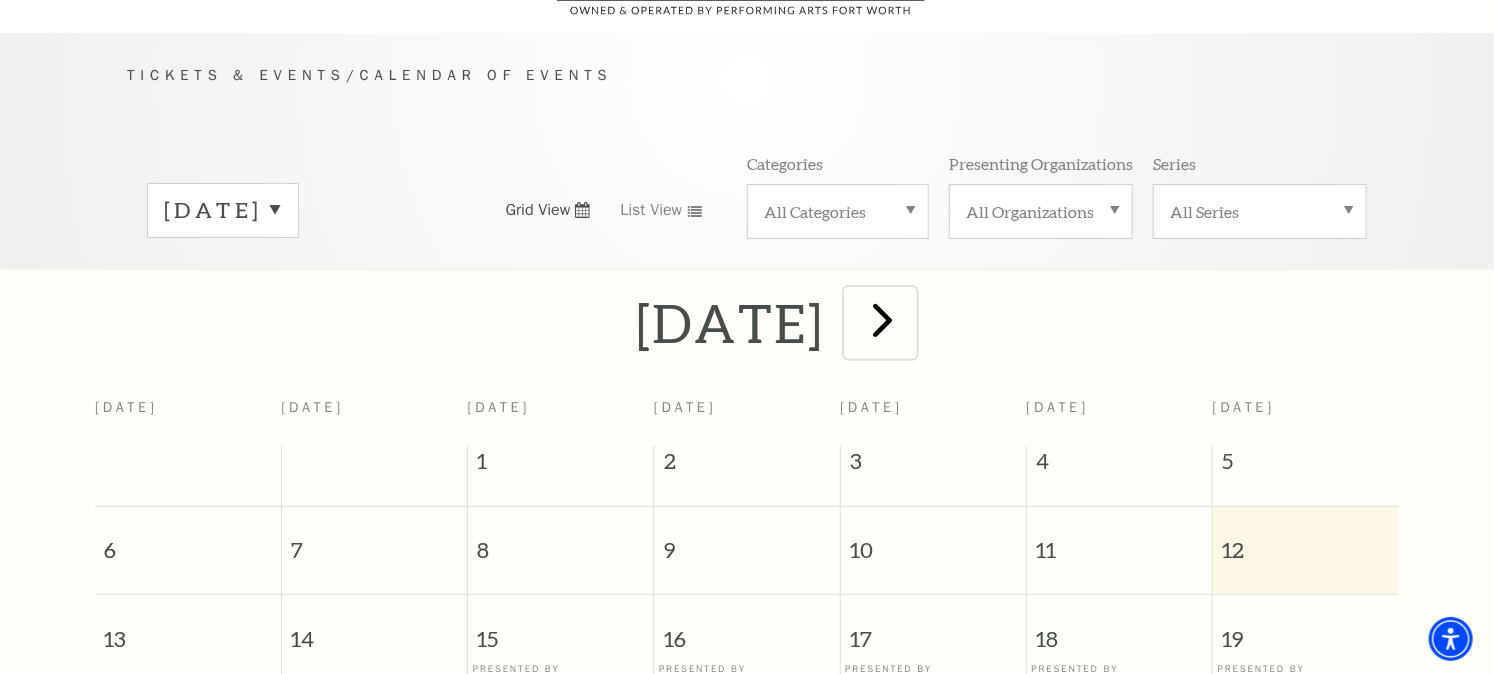 click at bounding box center [882, 319] 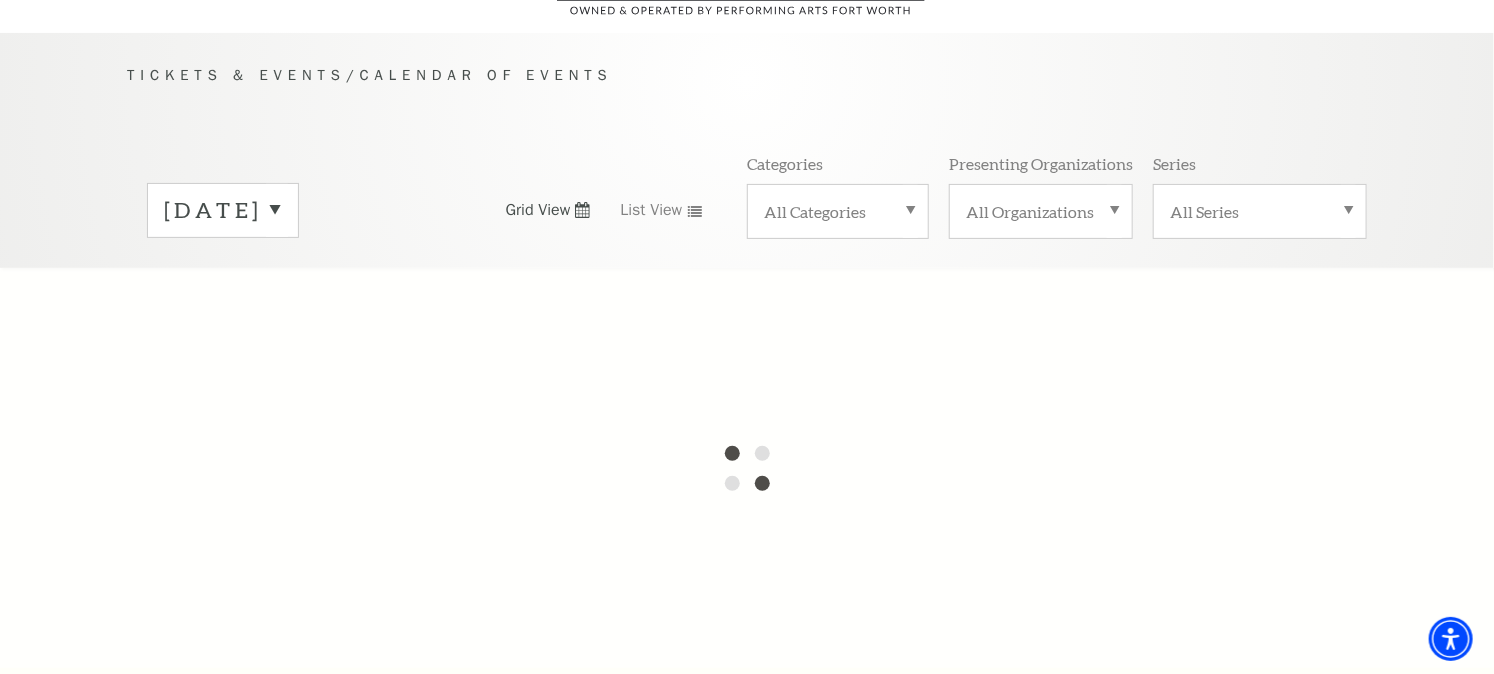 click on "July 2025" at bounding box center [223, 210] 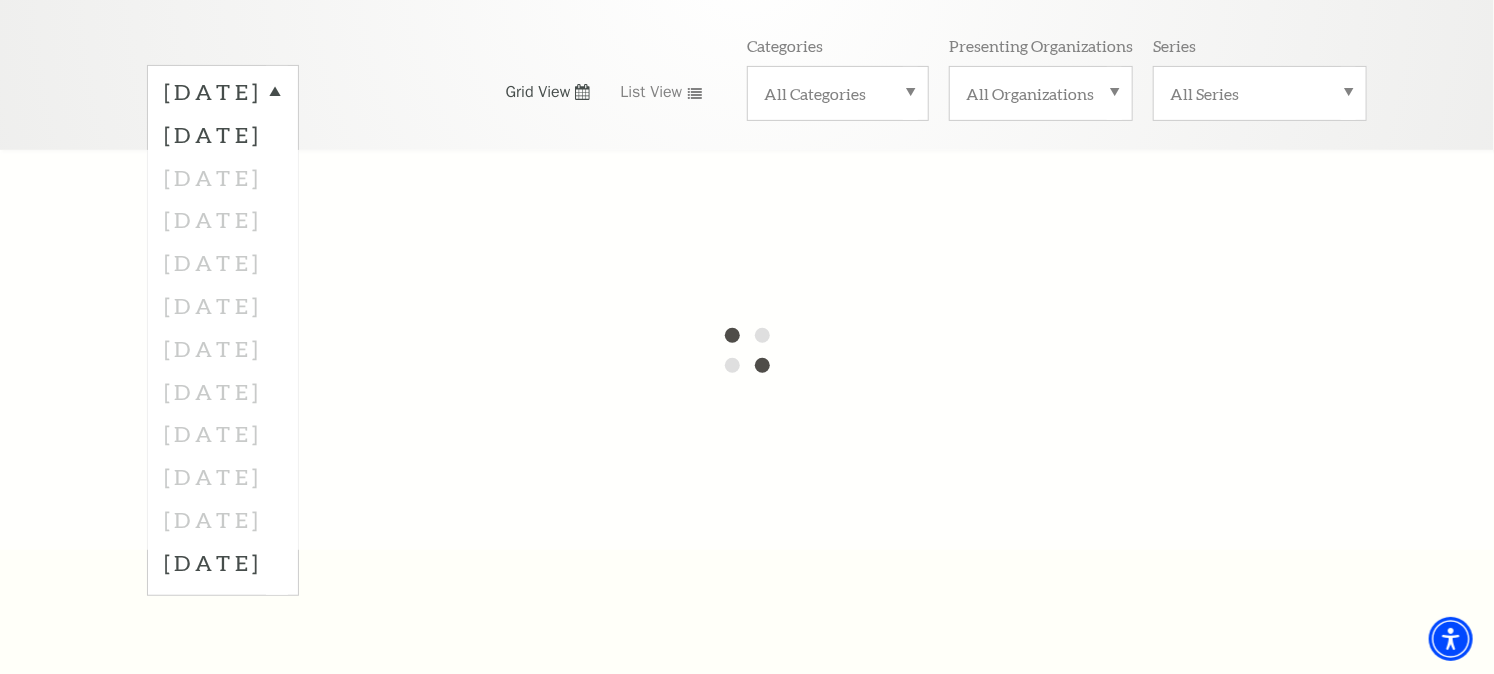 scroll, scrollTop: 271, scrollLeft: 0, axis: vertical 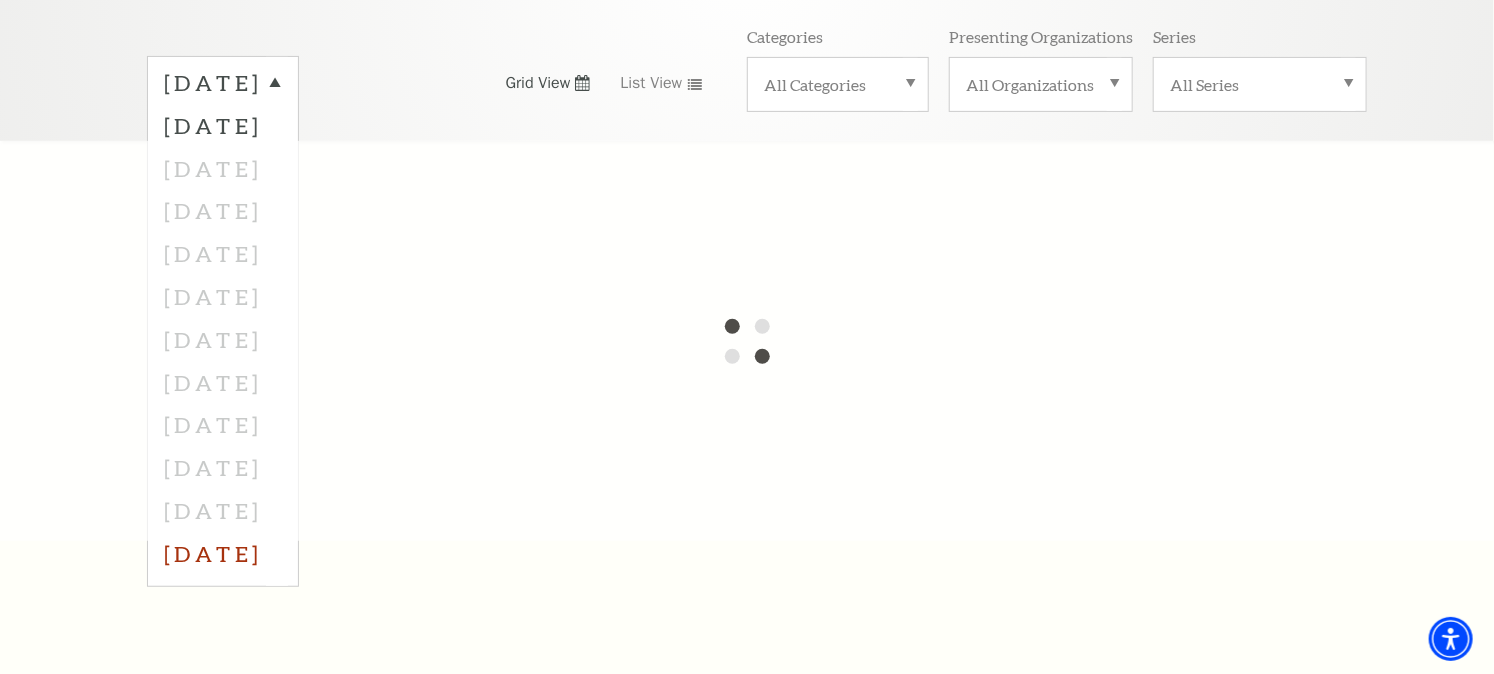 click on "June 2026" at bounding box center (223, 553) 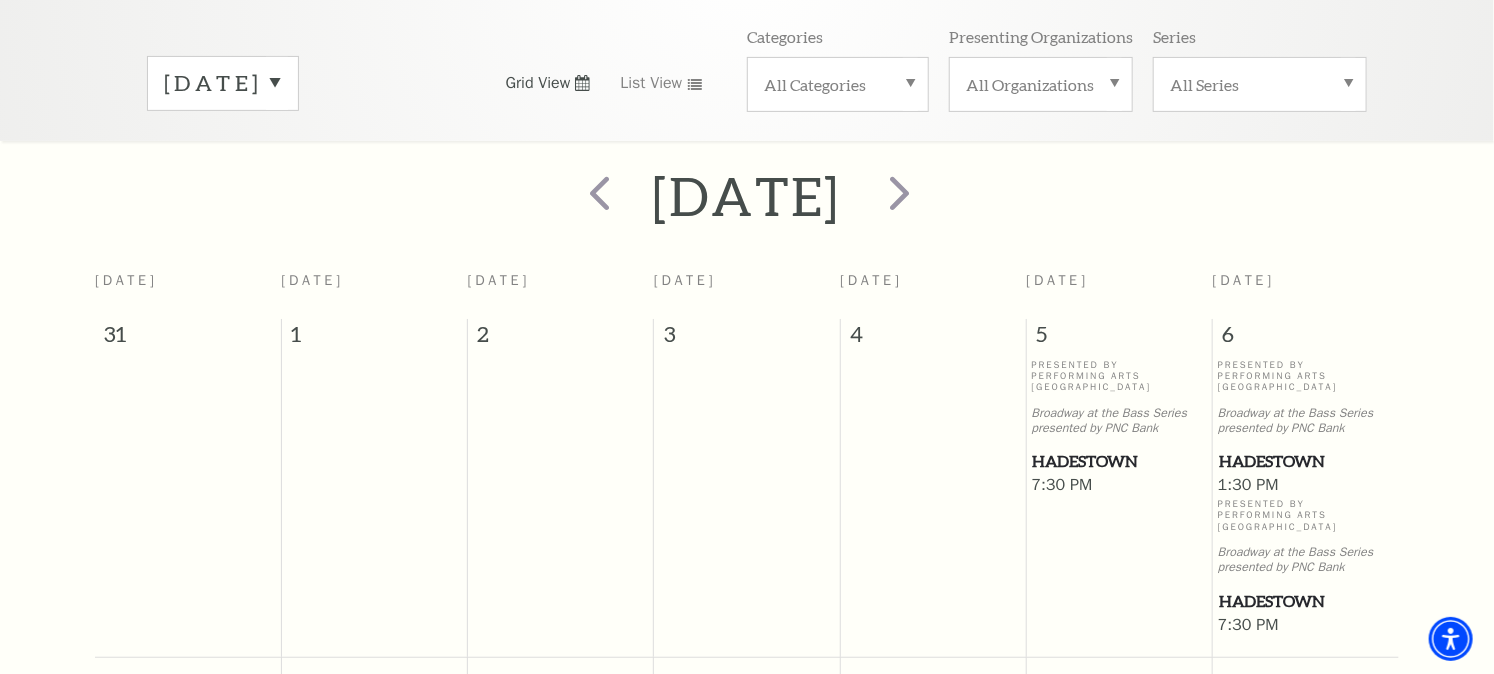 scroll, scrollTop: 176, scrollLeft: 0, axis: vertical 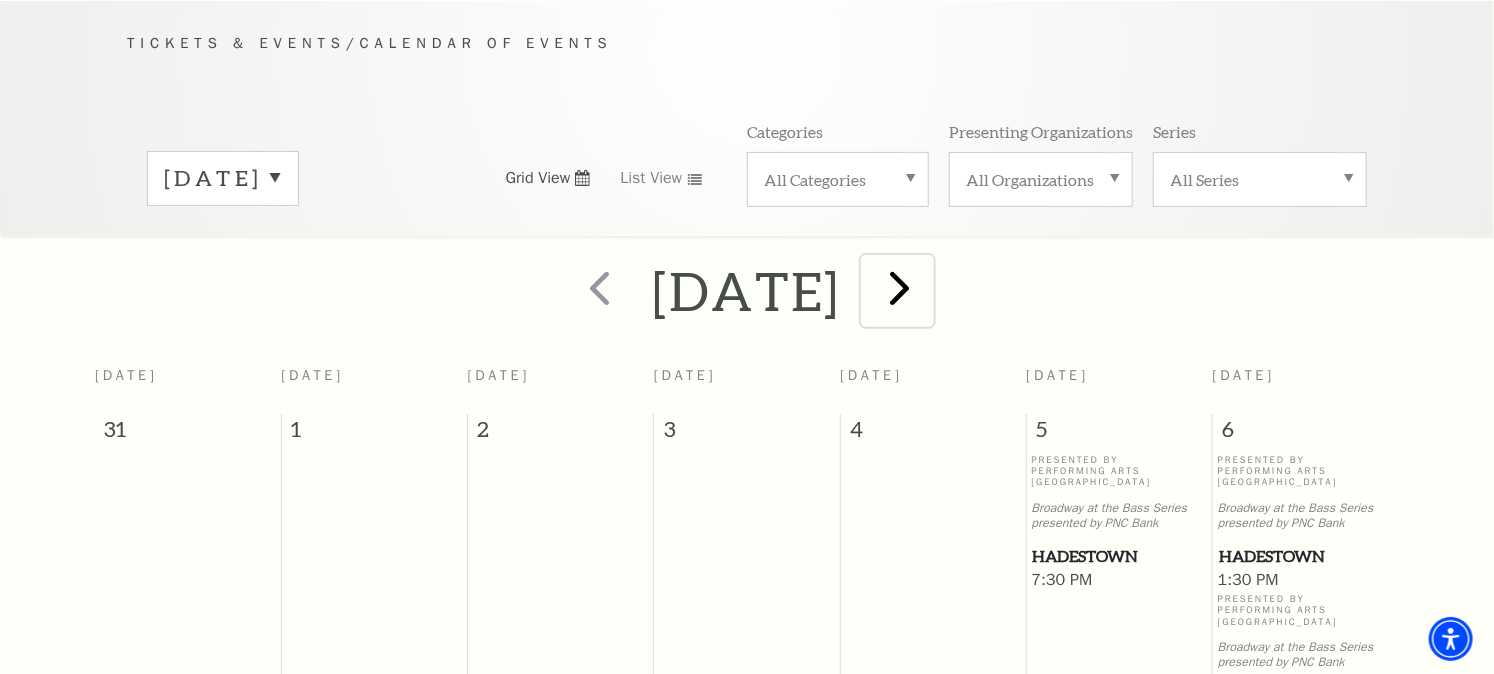 click at bounding box center [899, 287] 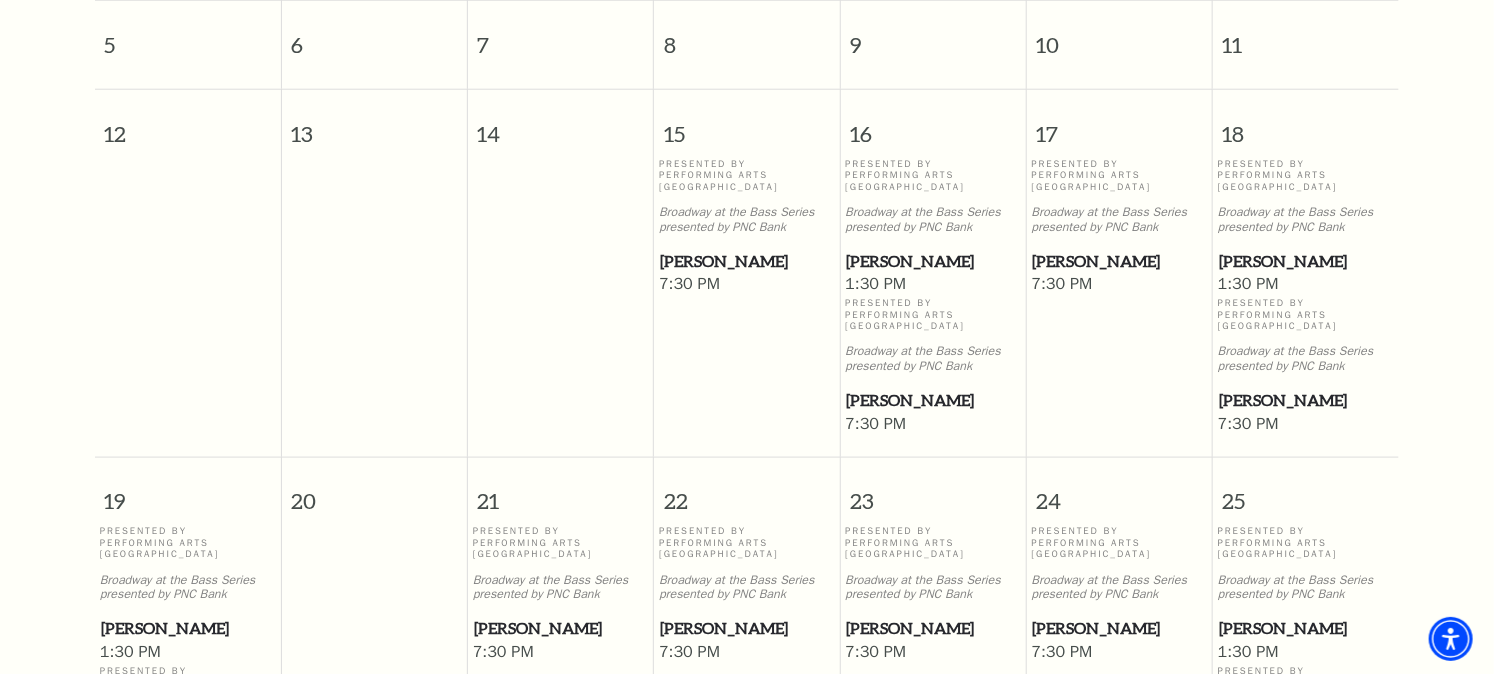 scroll, scrollTop: 933, scrollLeft: 0, axis: vertical 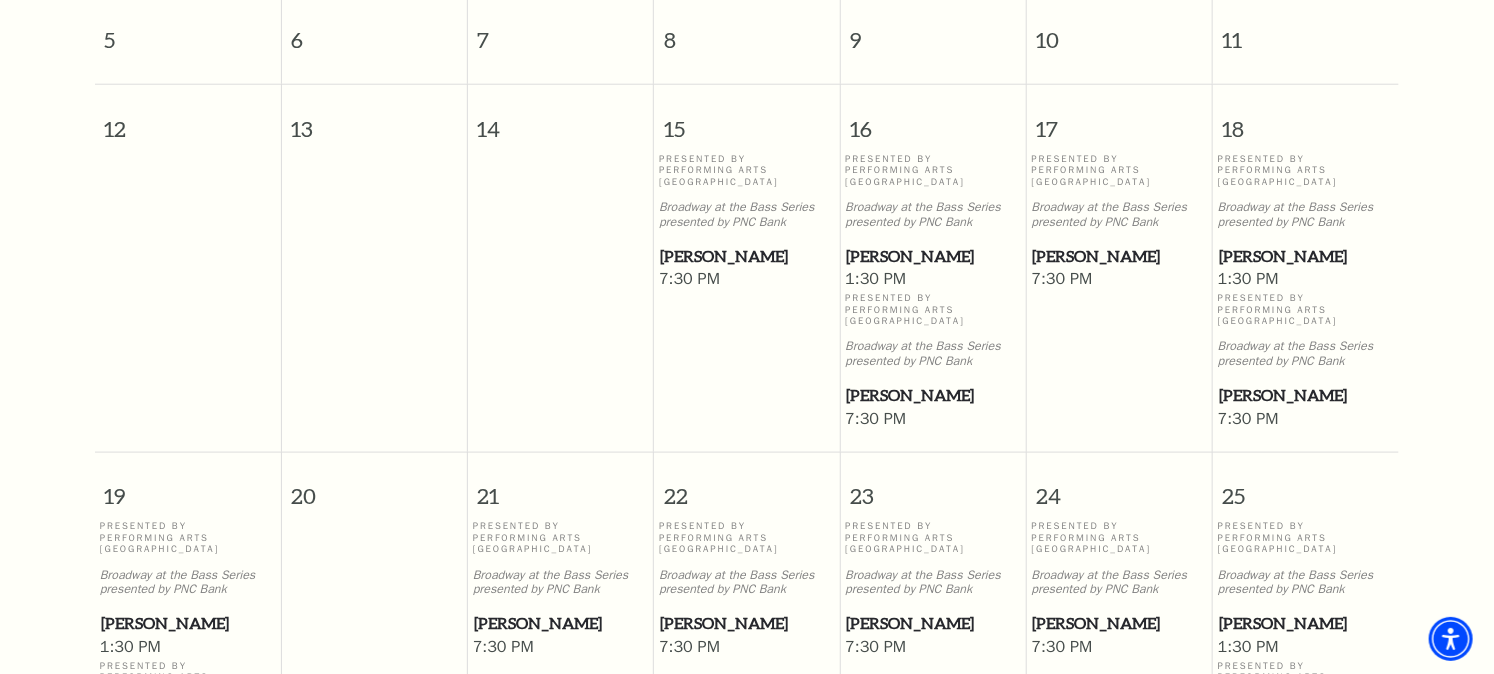 click on "1:30 PM" at bounding box center [1306, 280] 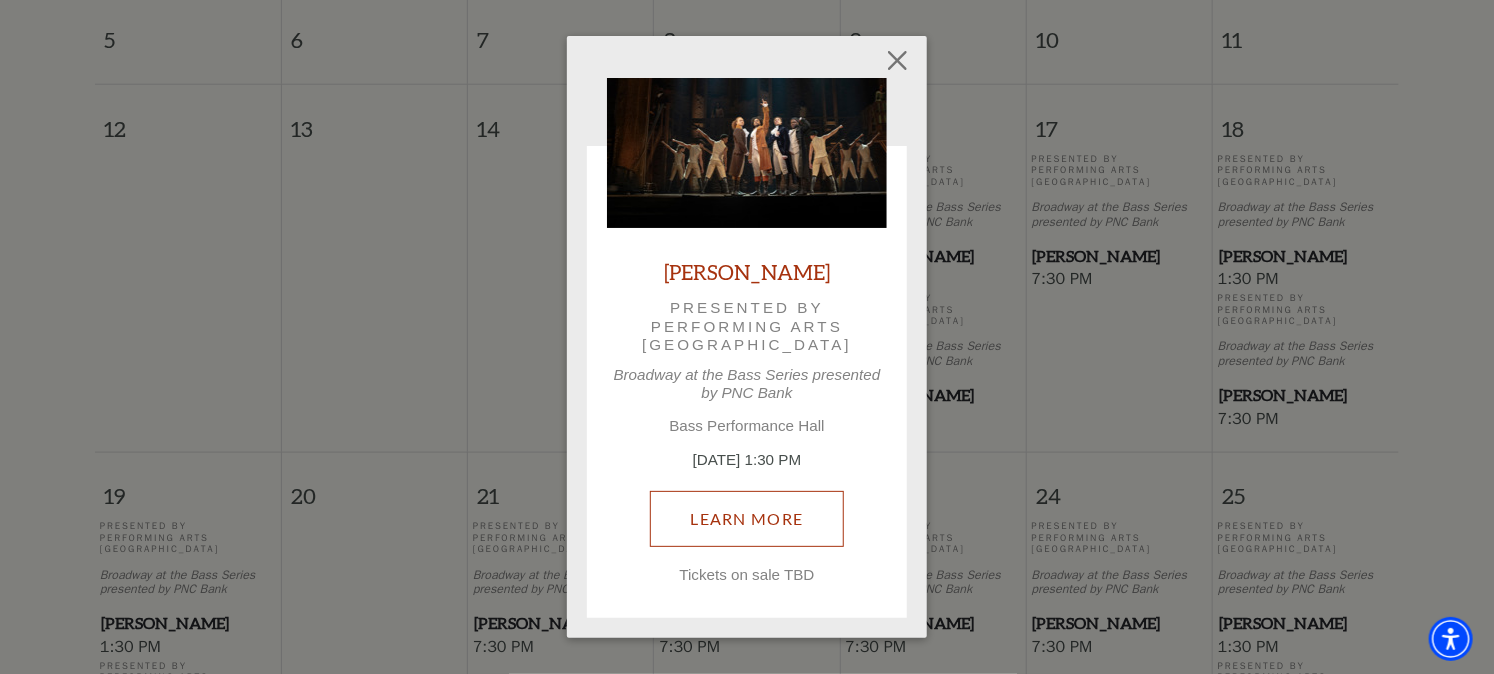click on "Learn More" at bounding box center (747, 519) 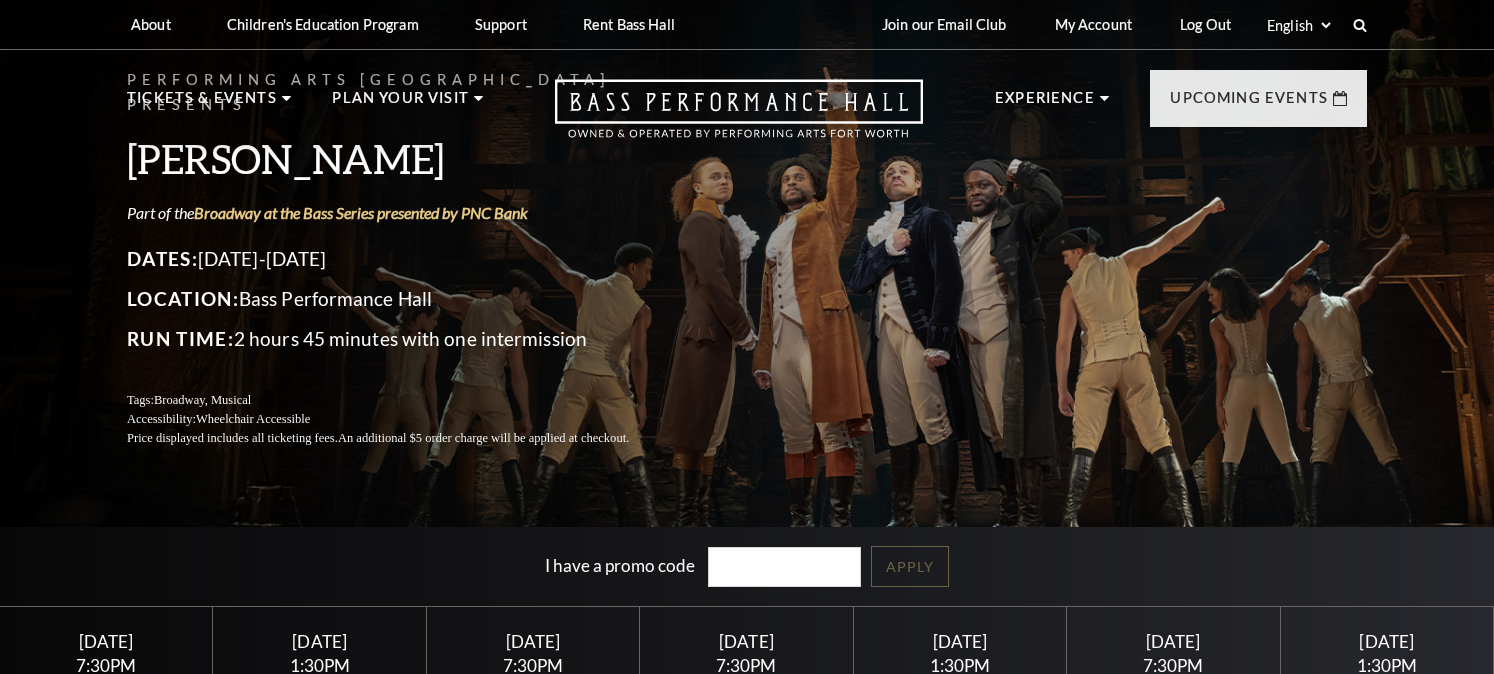 scroll, scrollTop: 0, scrollLeft: 0, axis: both 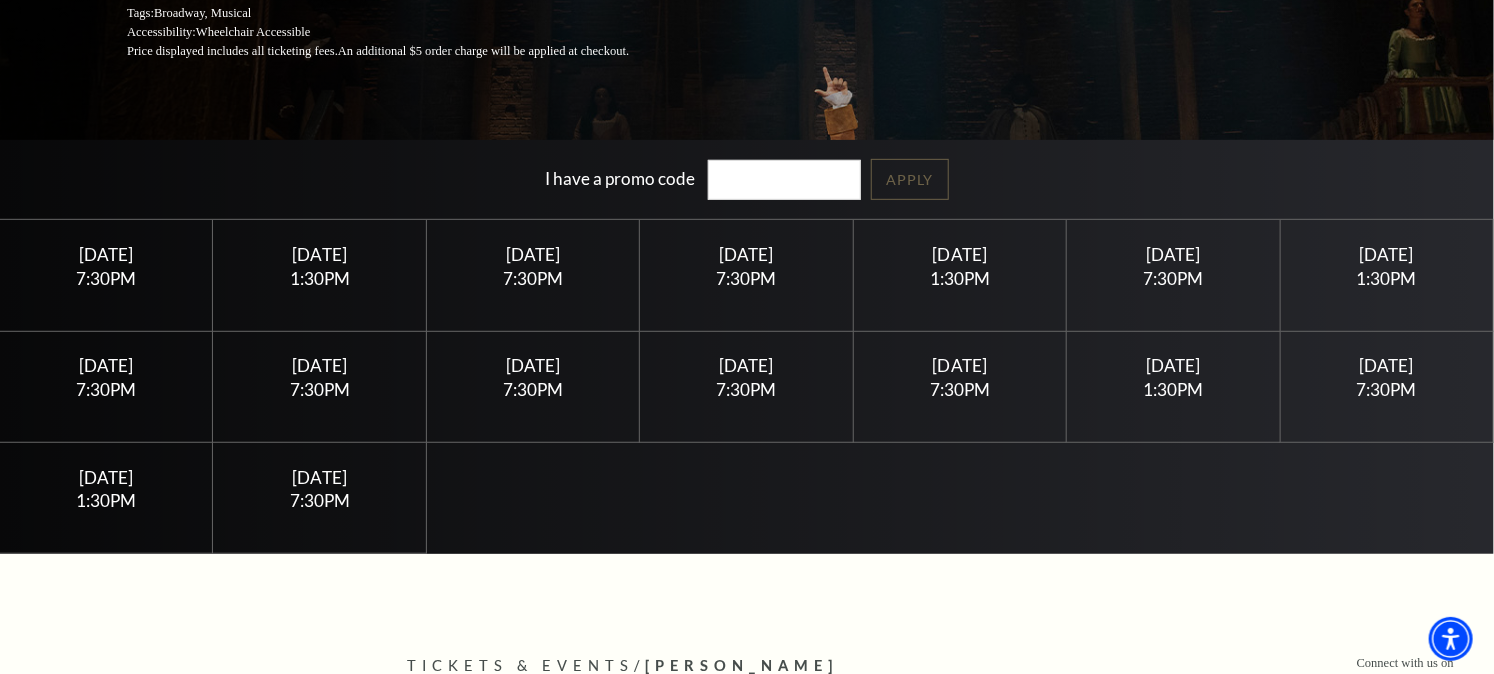 drag, startPoint x: 1510, startPoint y: 75, endPoint x: 1510, endPoint y: 118, distance: 43 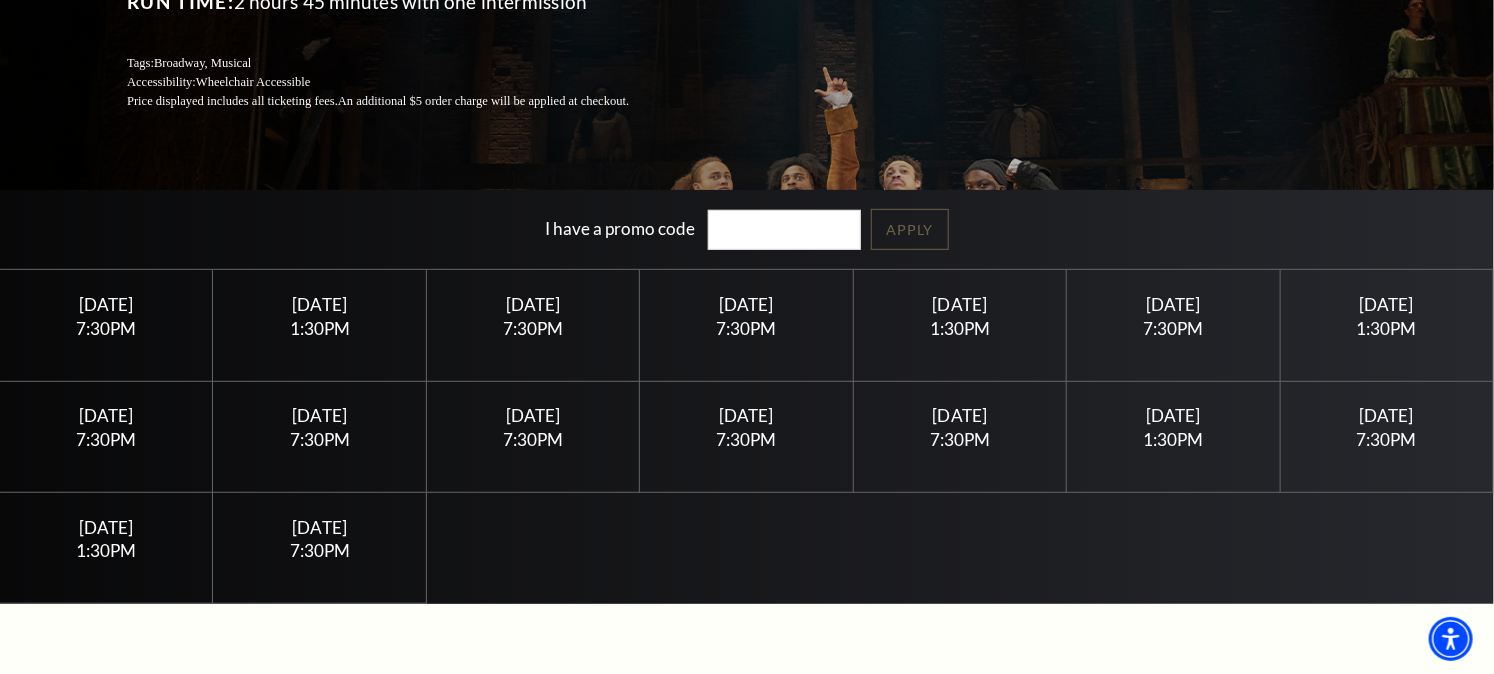 scroll, scrollTop: 327, scrollLeft: 0, axis: vertical 